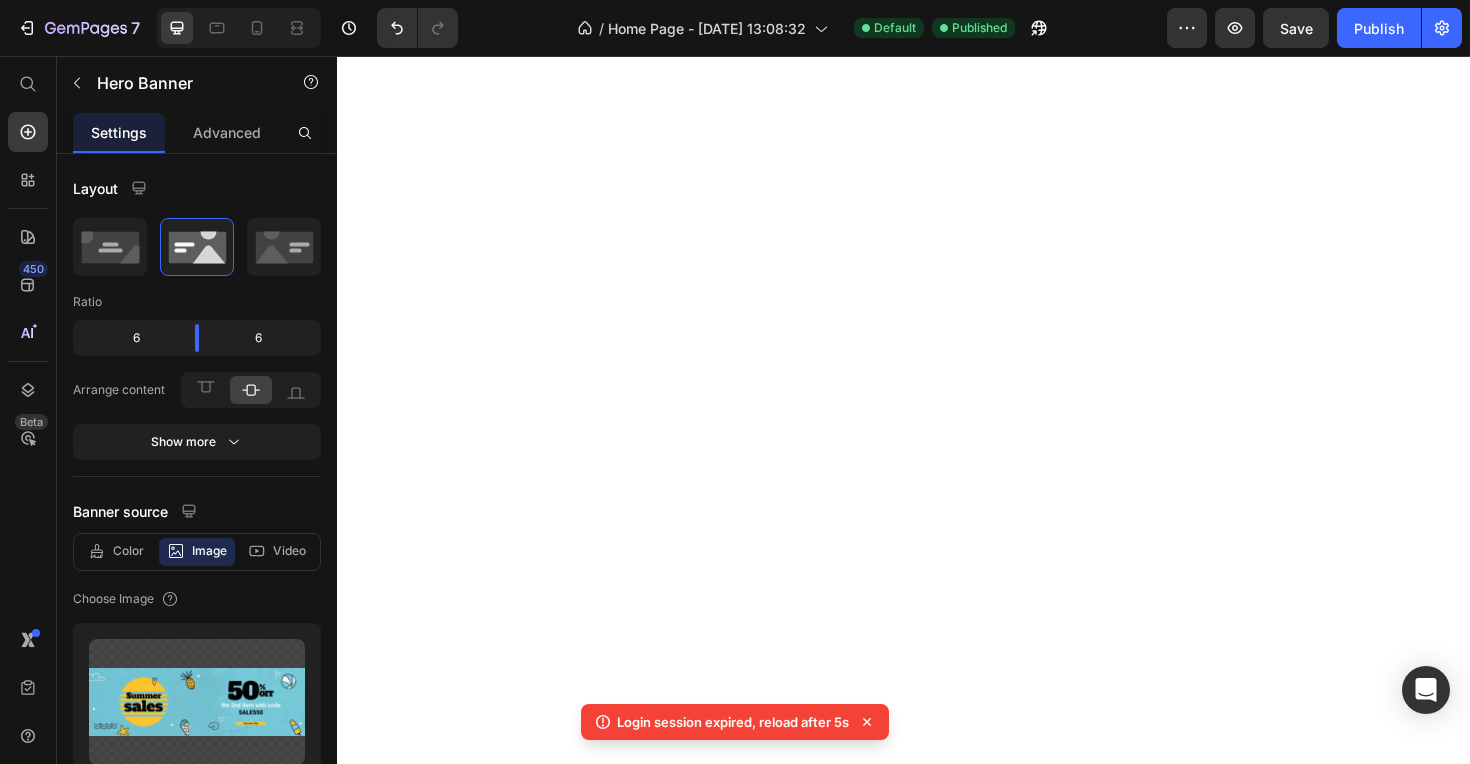 scroll, scrollTop: 0, scrollLeft: 0, axis: both 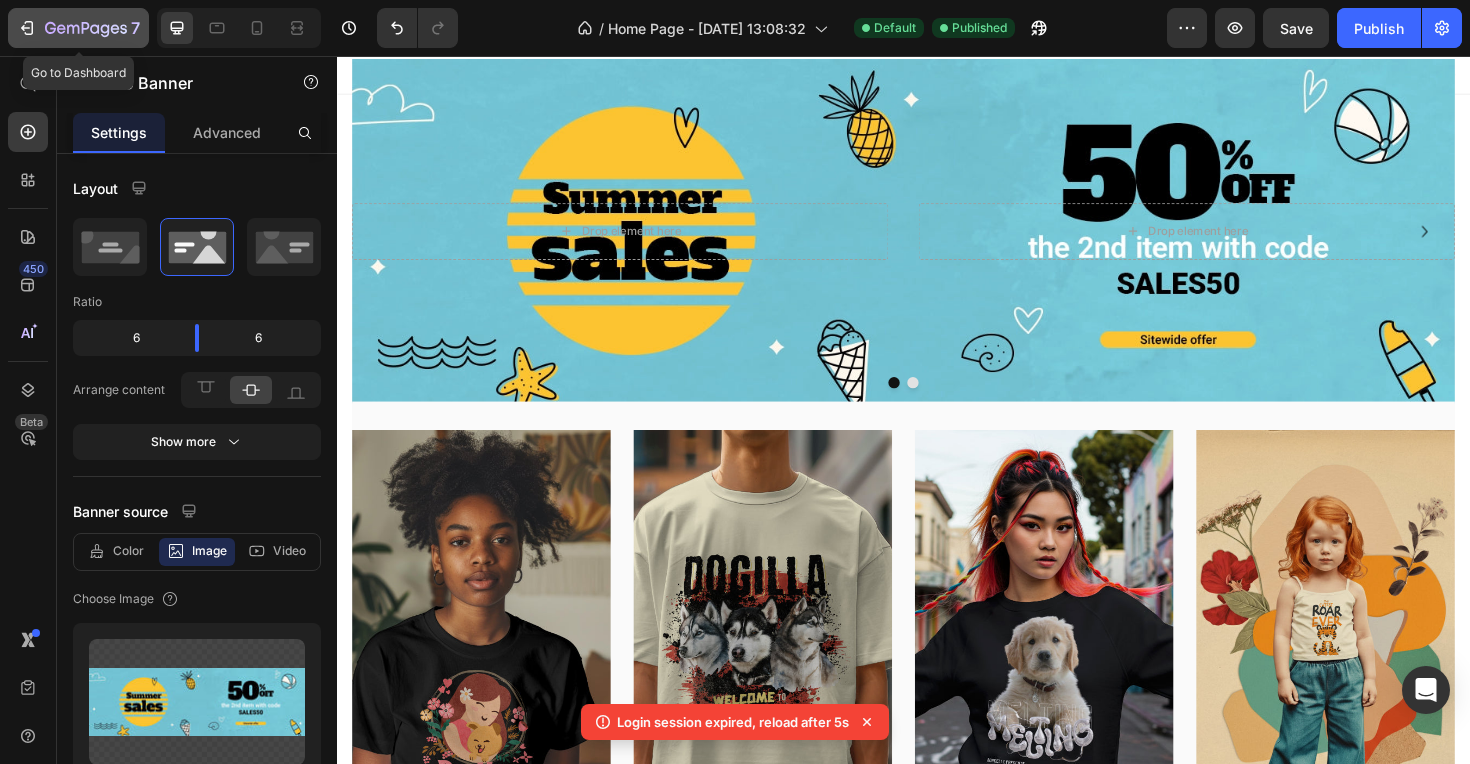 click 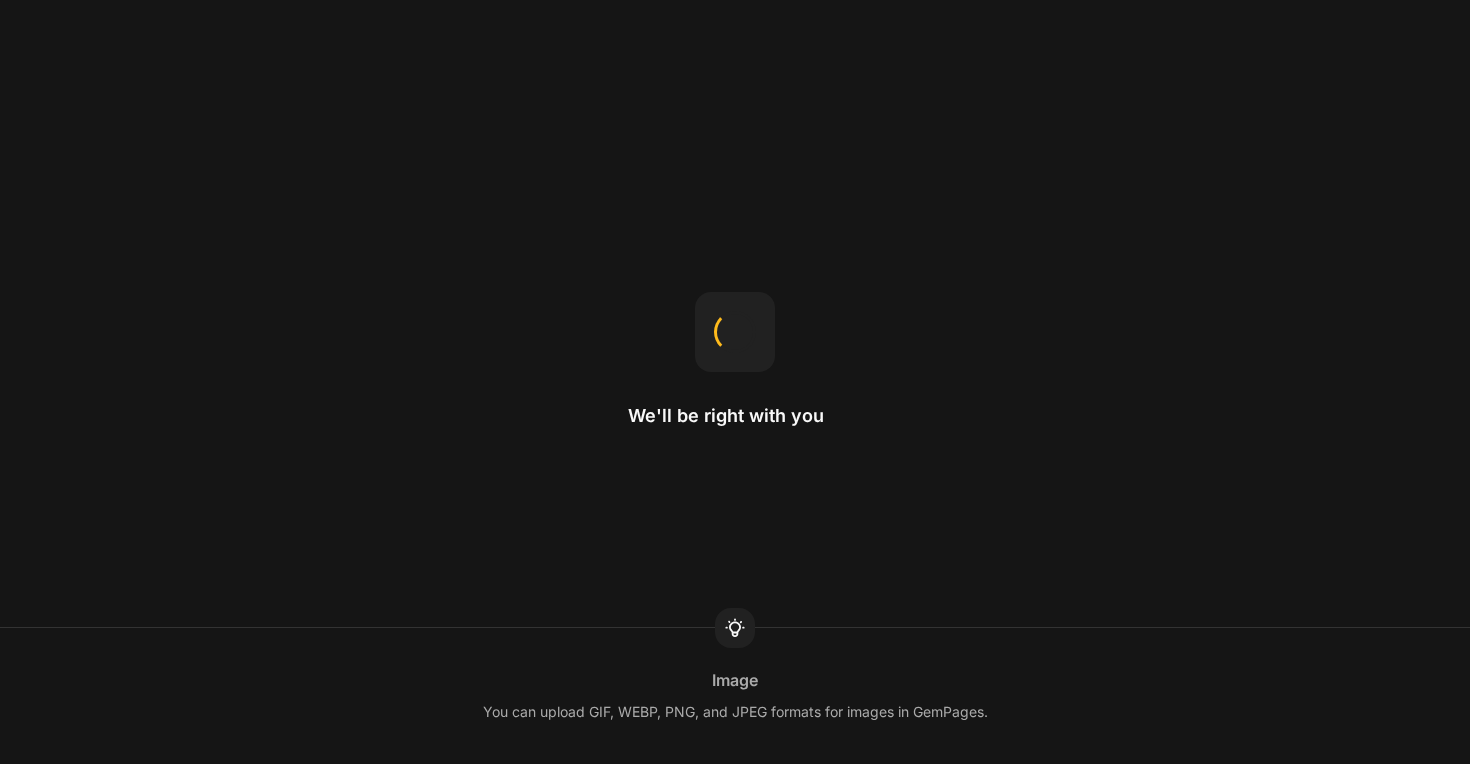 scroll, scrollTop: 0, scrollLeft: 0, axis: both 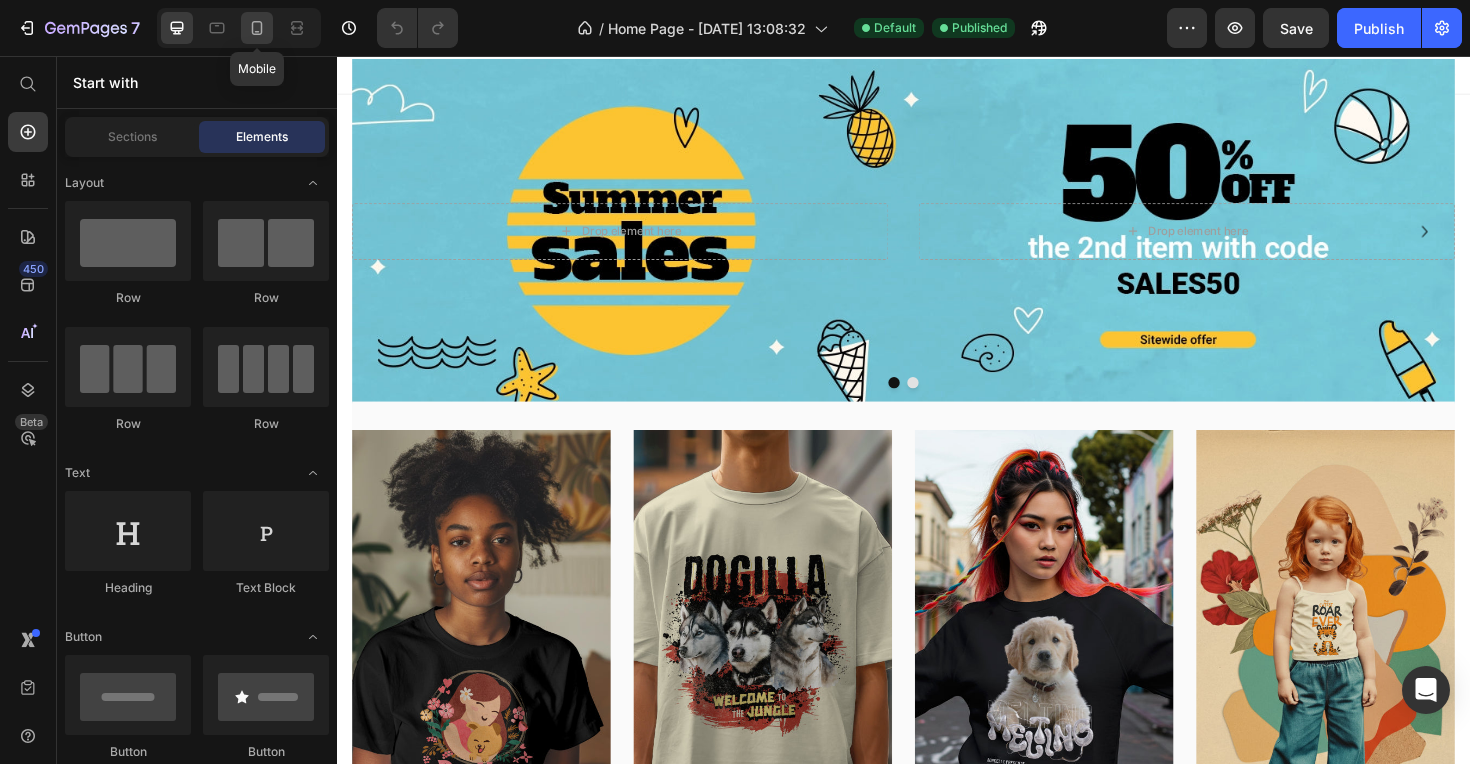 click 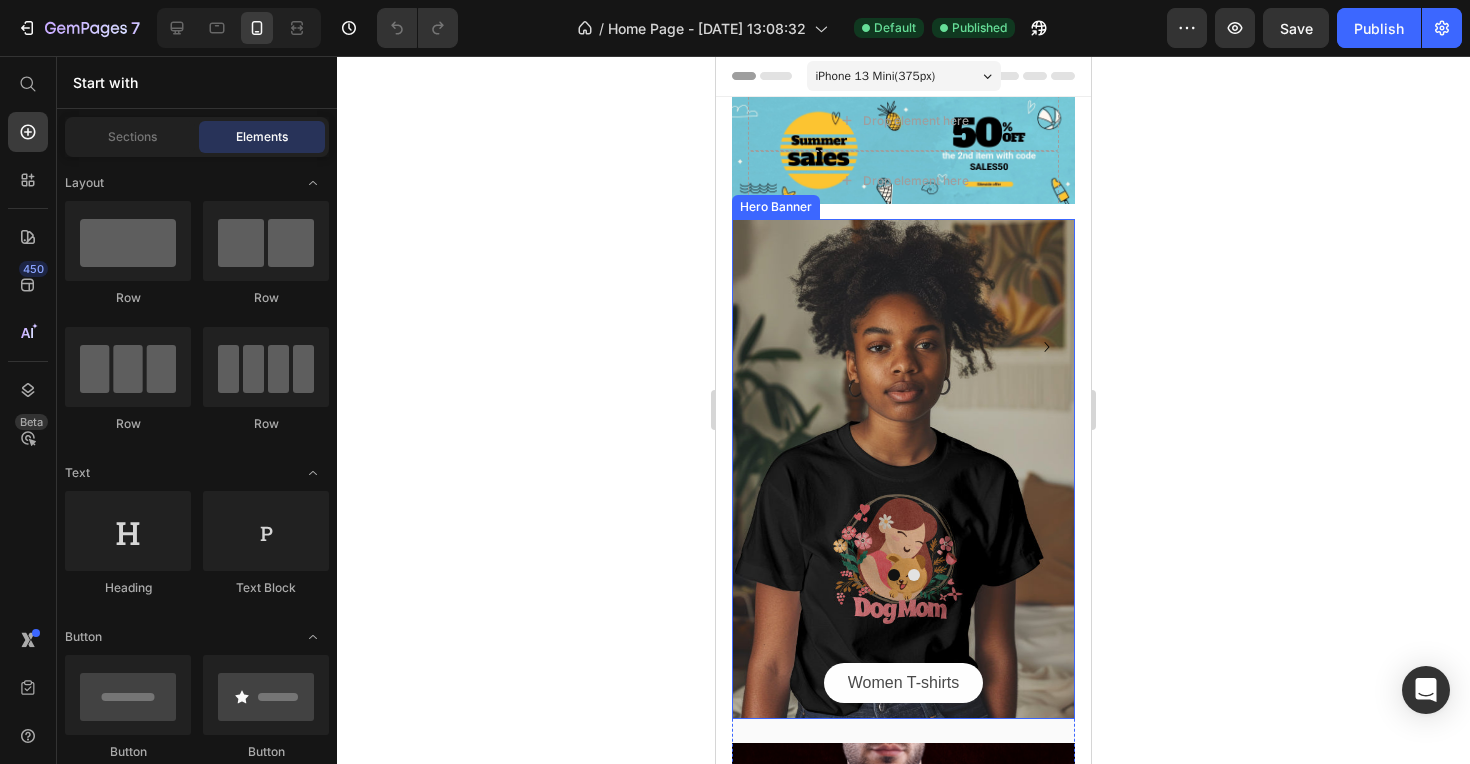 click at bounding box center (903, 469) 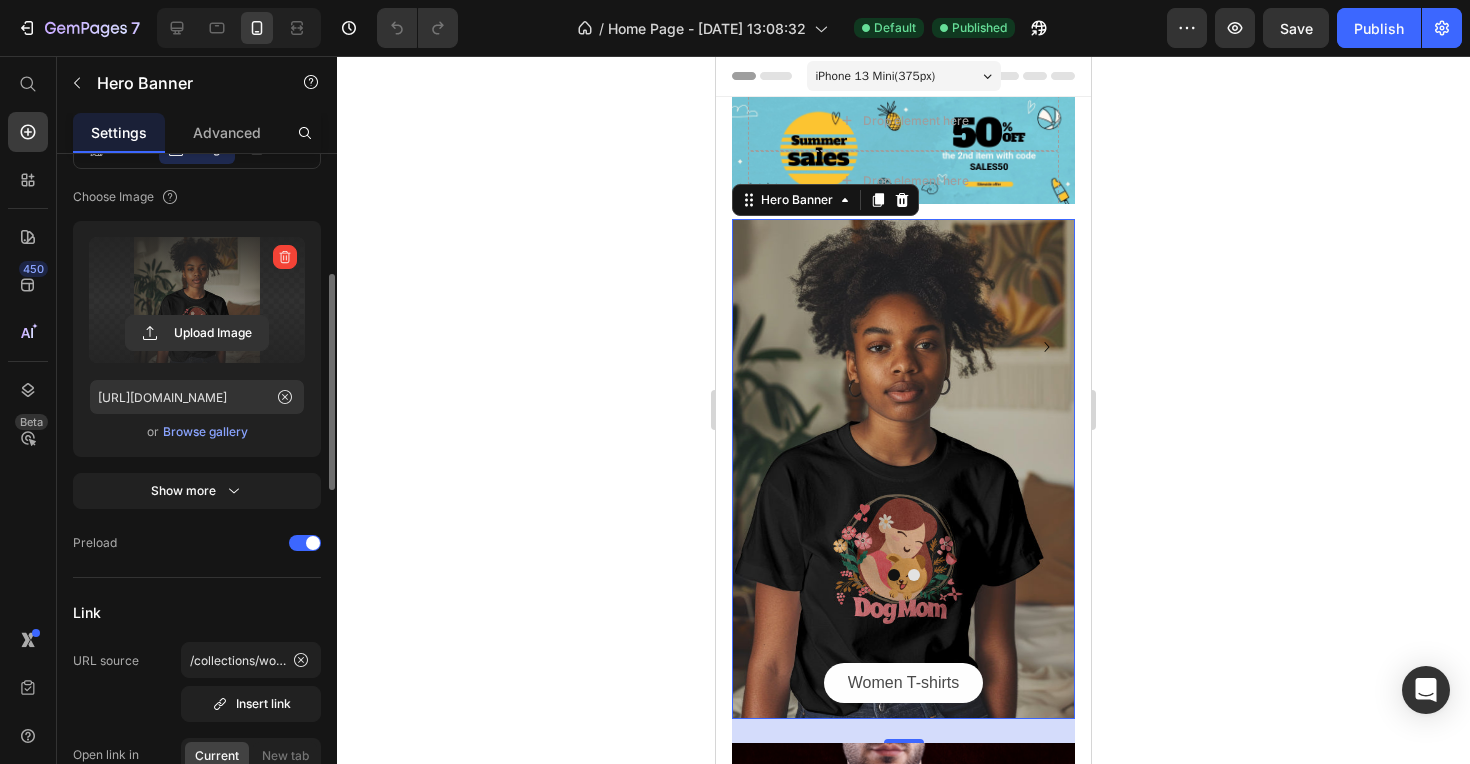 scroll, scrollTop: 314, scrollLeft: 0, axis: vertical 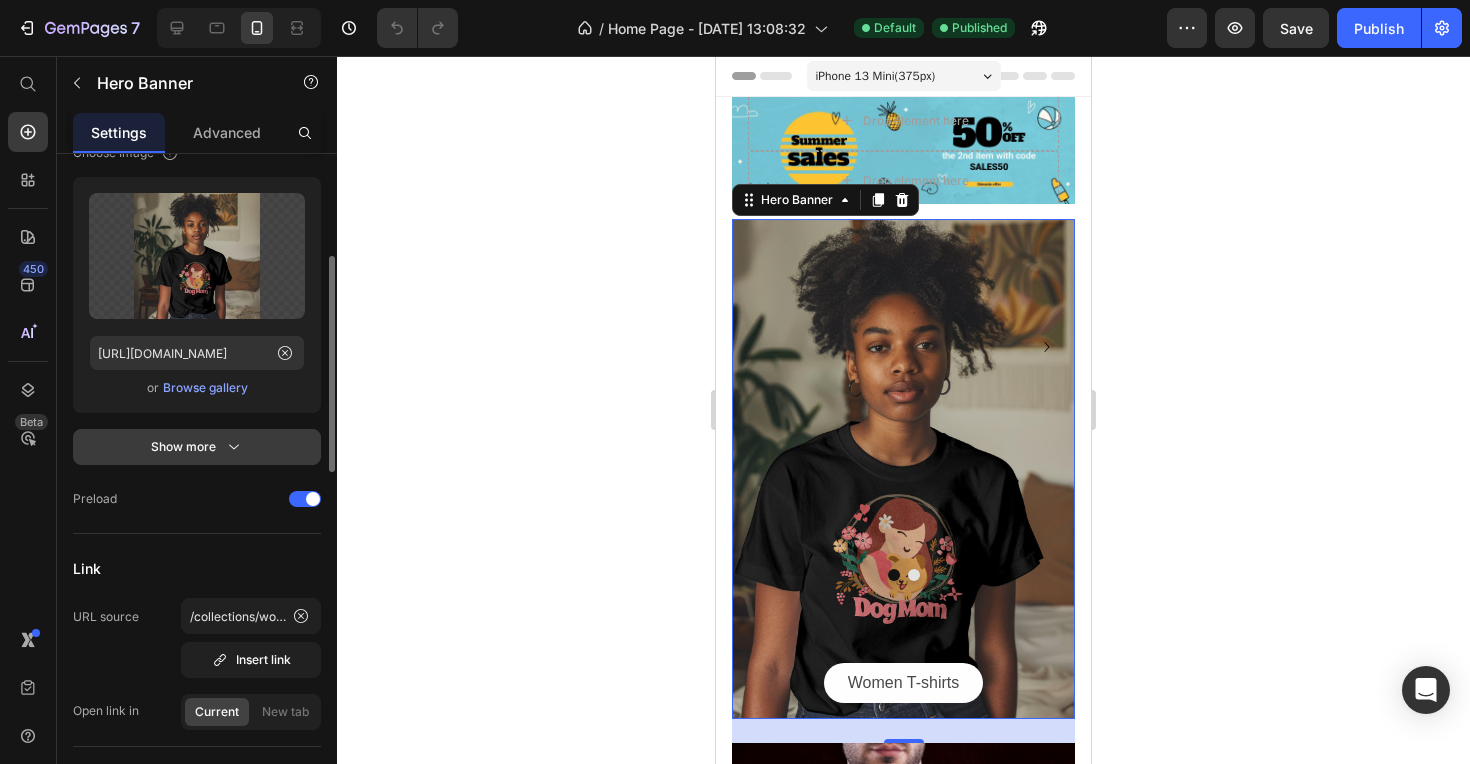 click 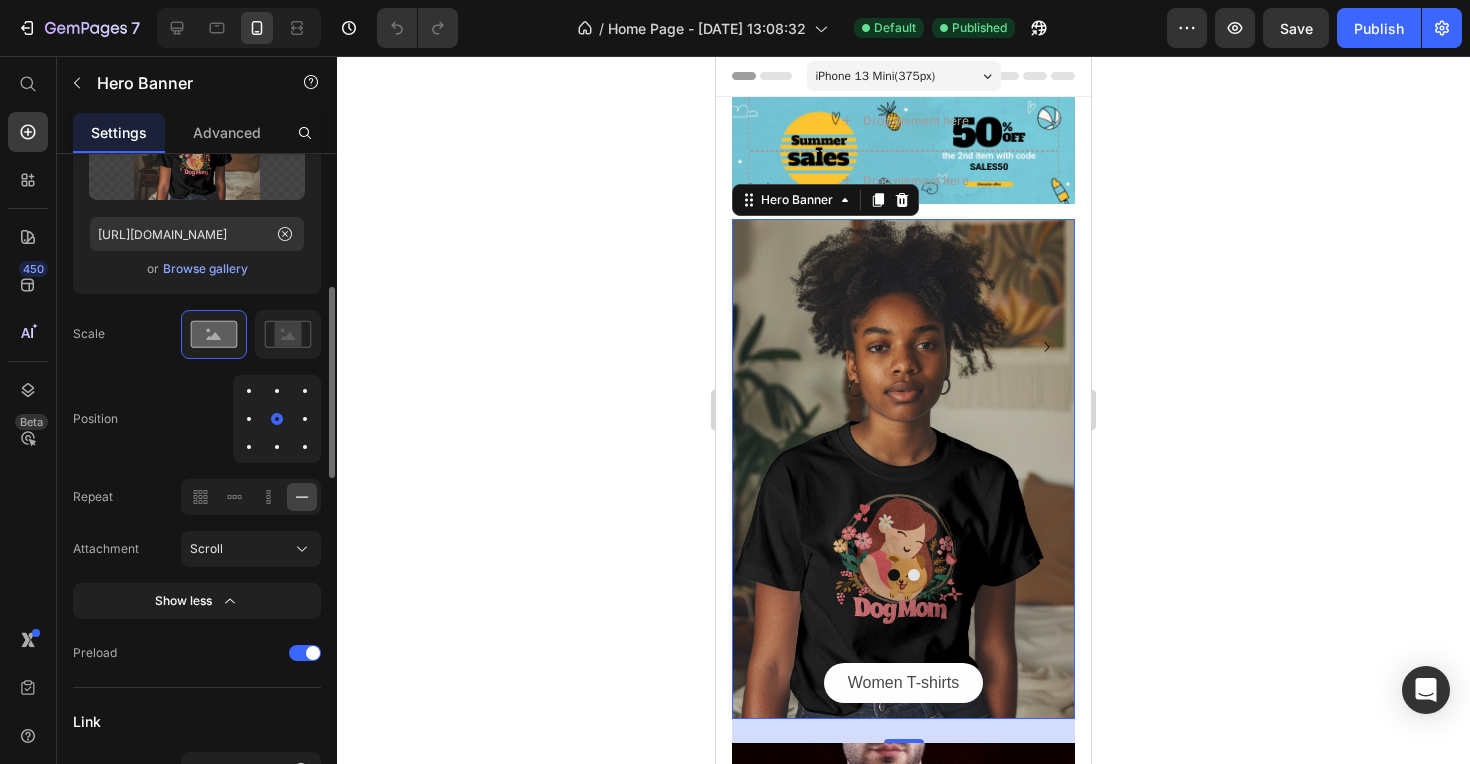 scroll, scrollTop: 440, scrollLeft: 0, axis: vertical 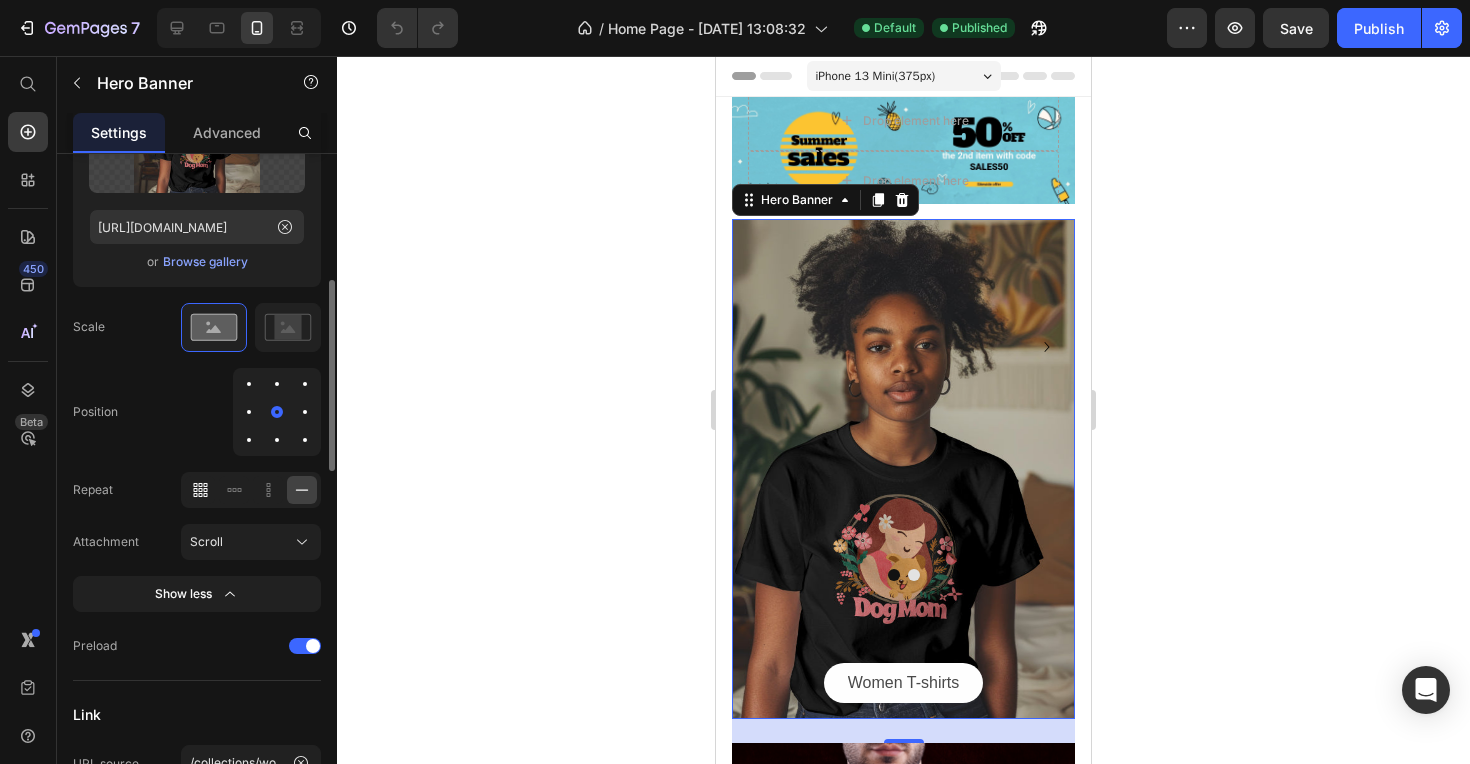 click 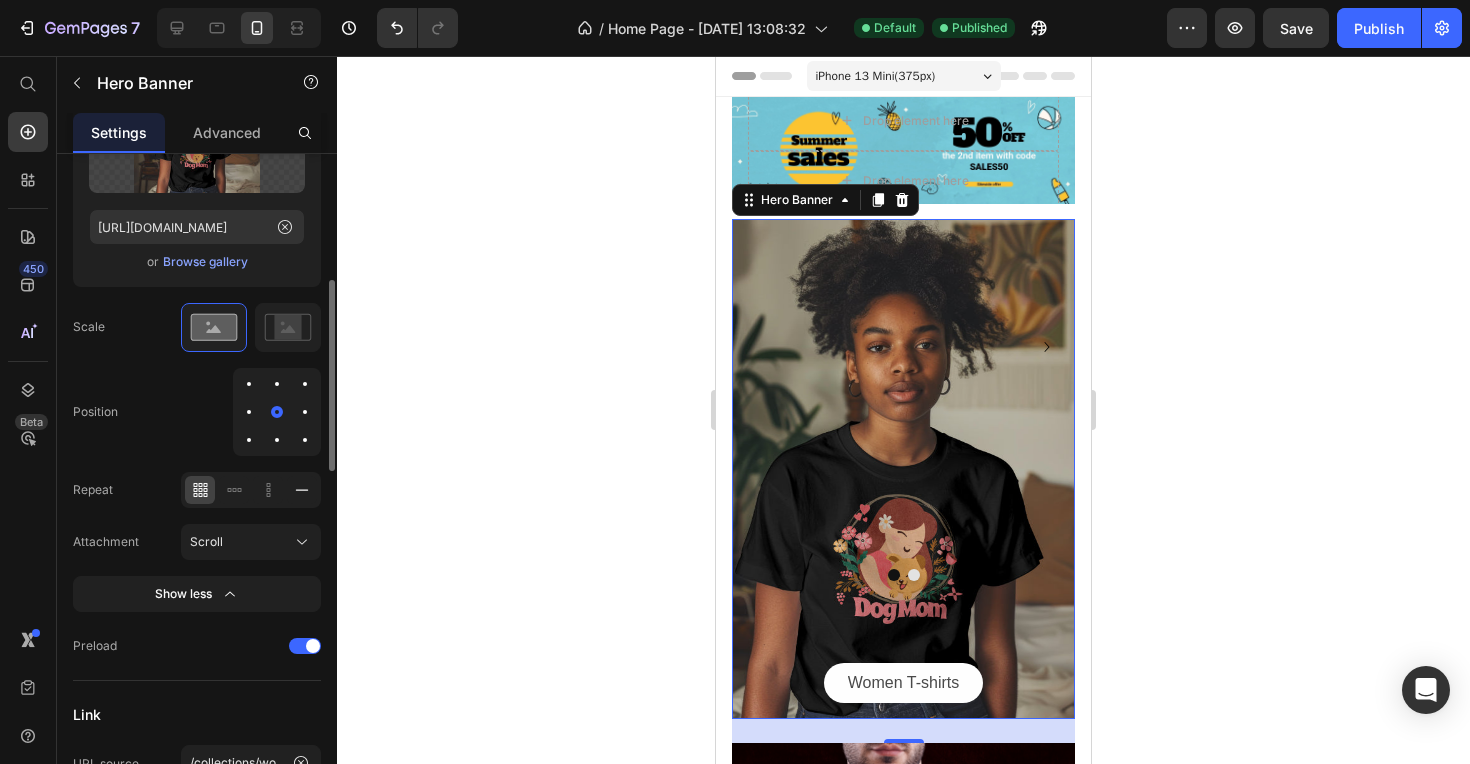 click 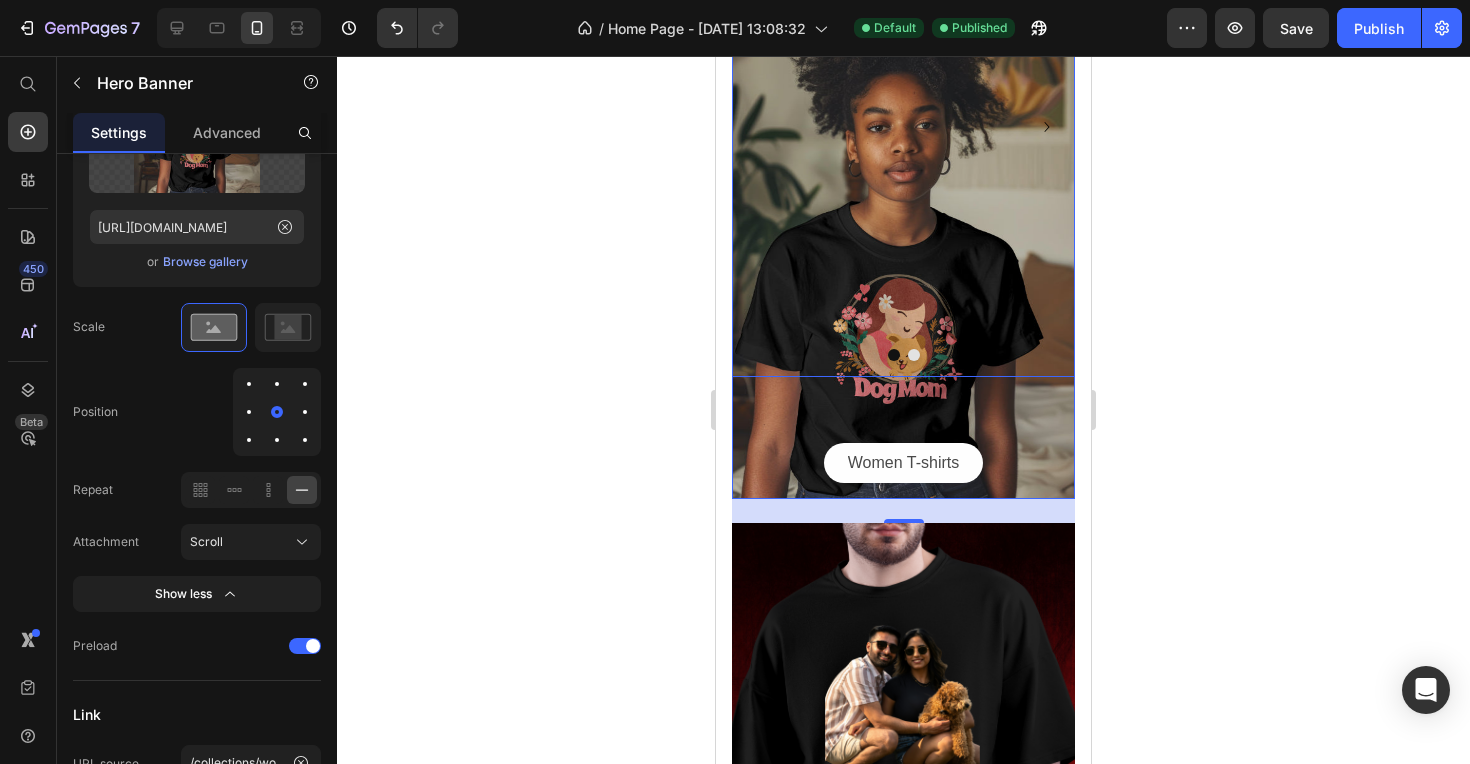 scroll, scrollTop: 226, scrollLeft: 0, axis: vertical 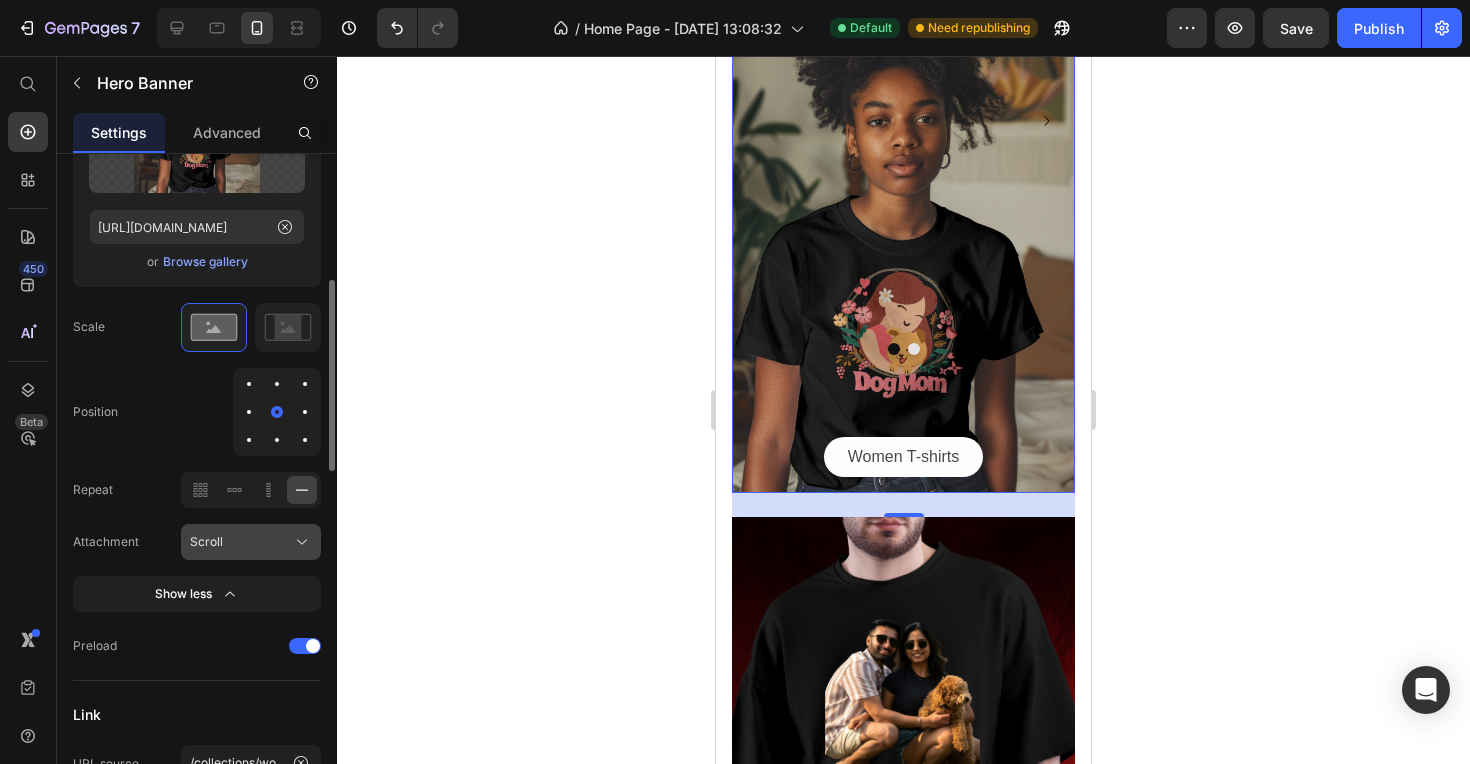 click 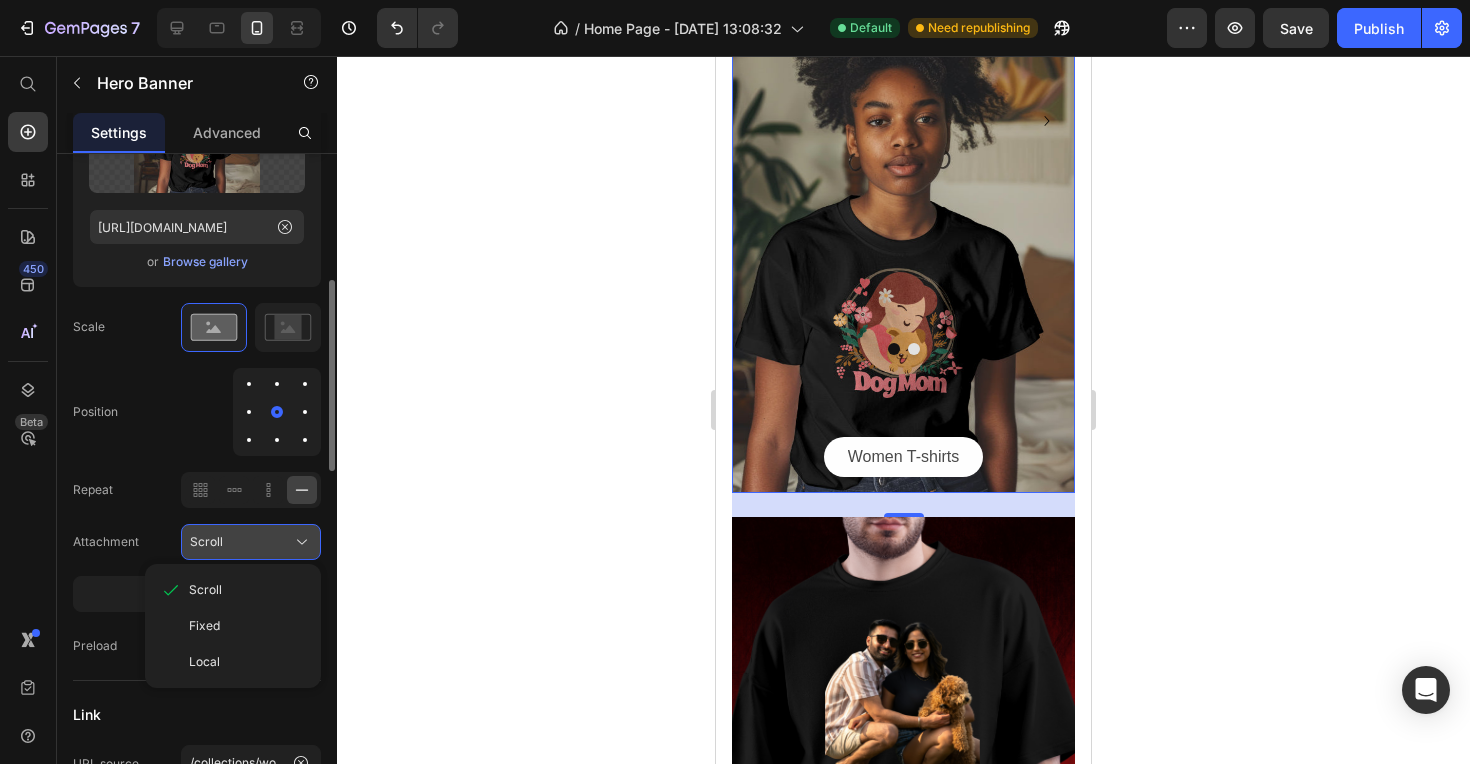 click 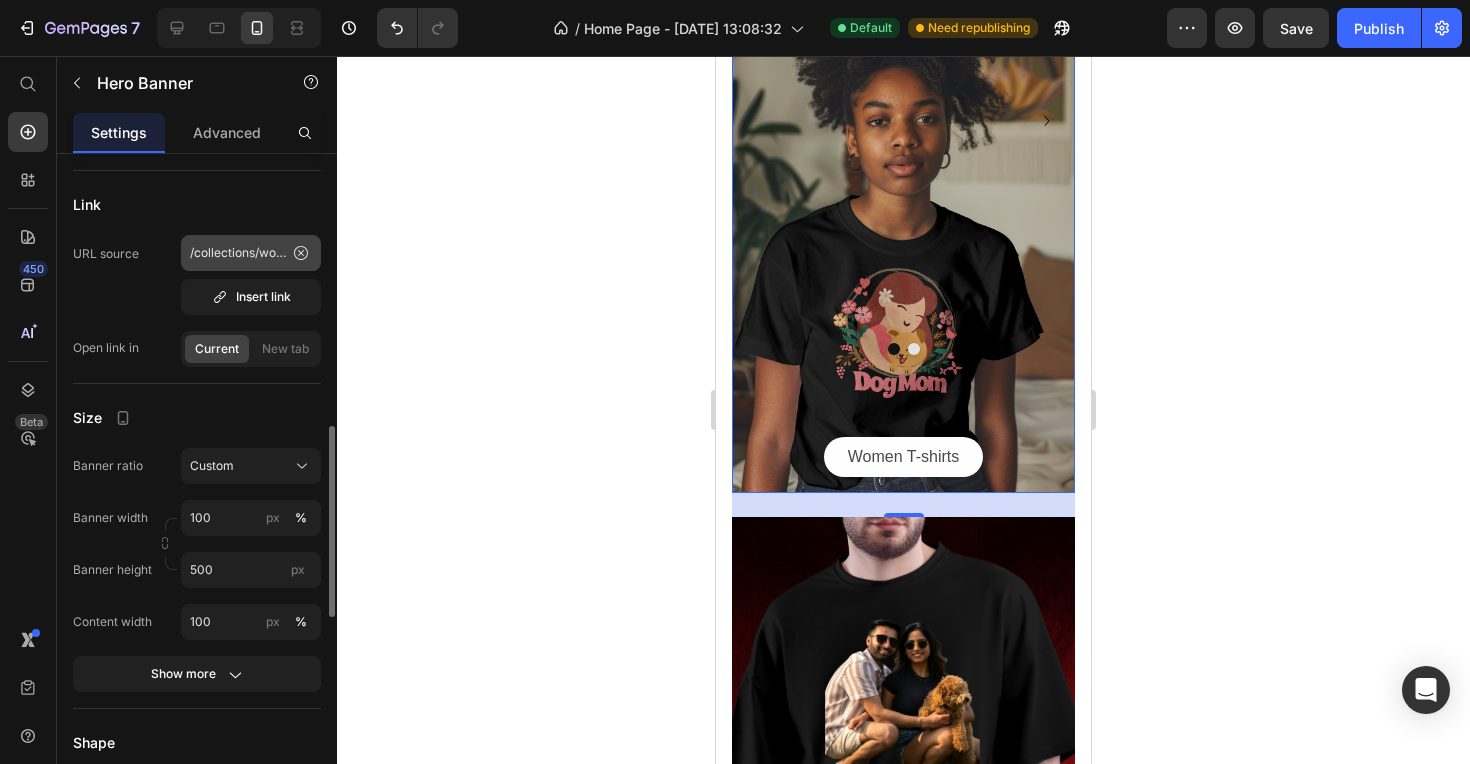 scroll, scrollTop: 963, scrollLeft: 0, axis: vertical 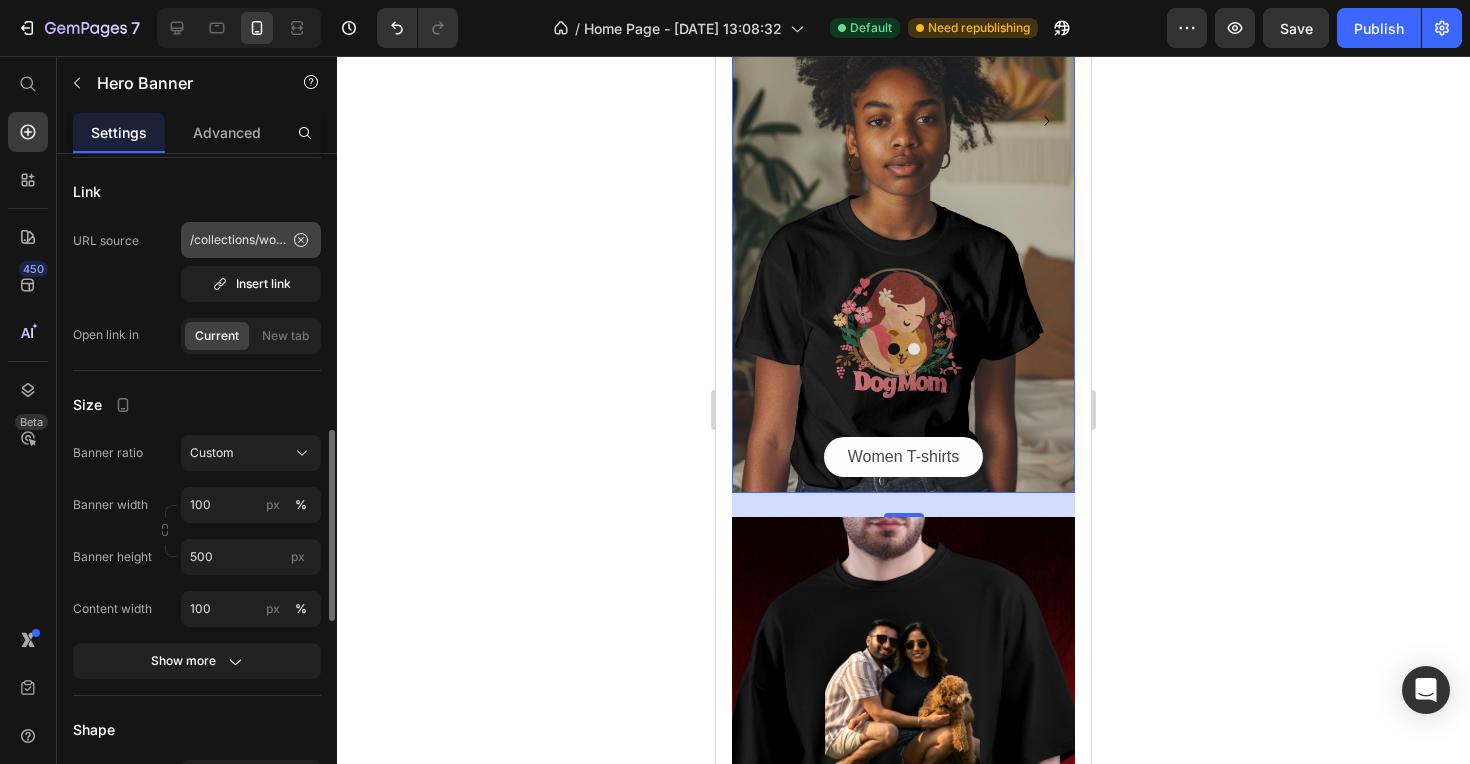 click on "Custom" 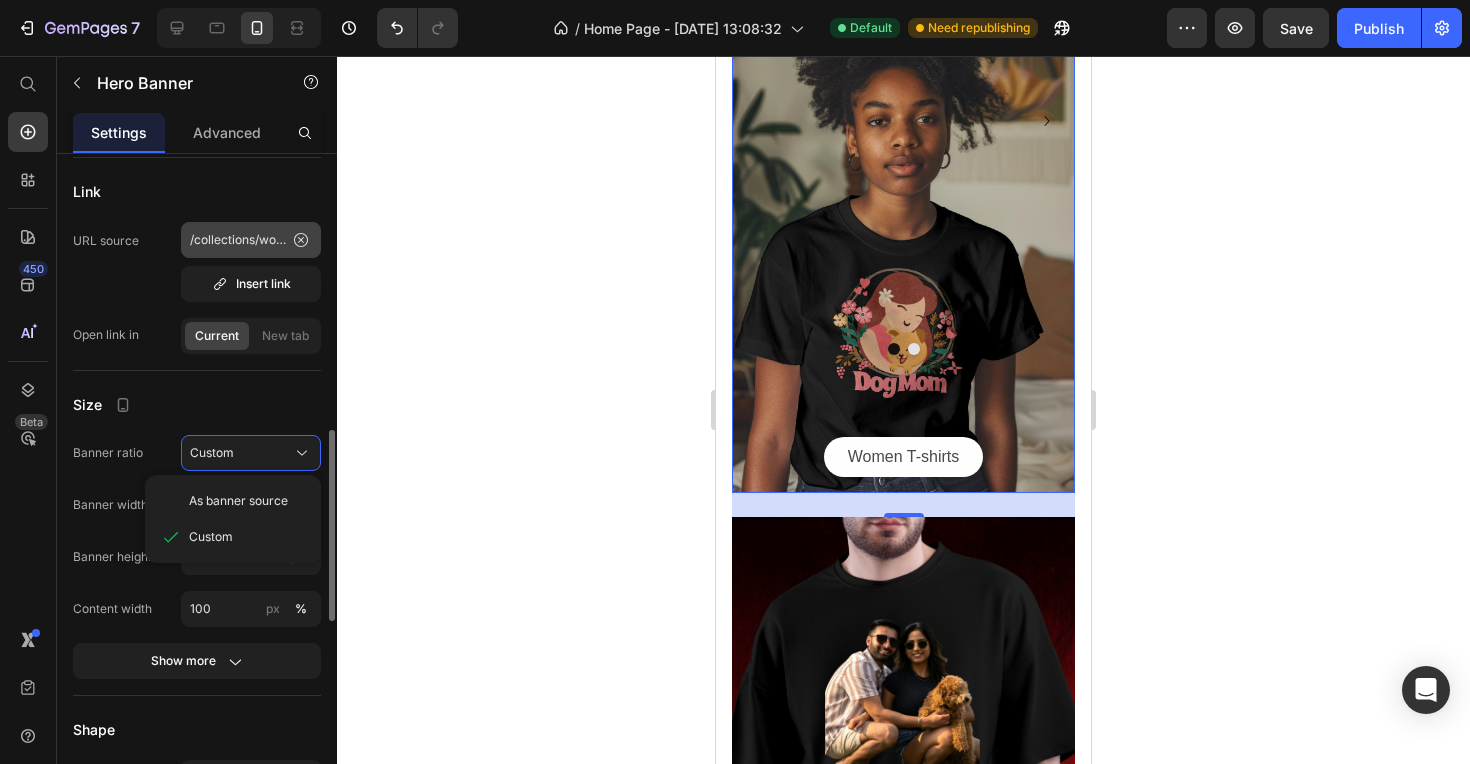 click on "Custom" 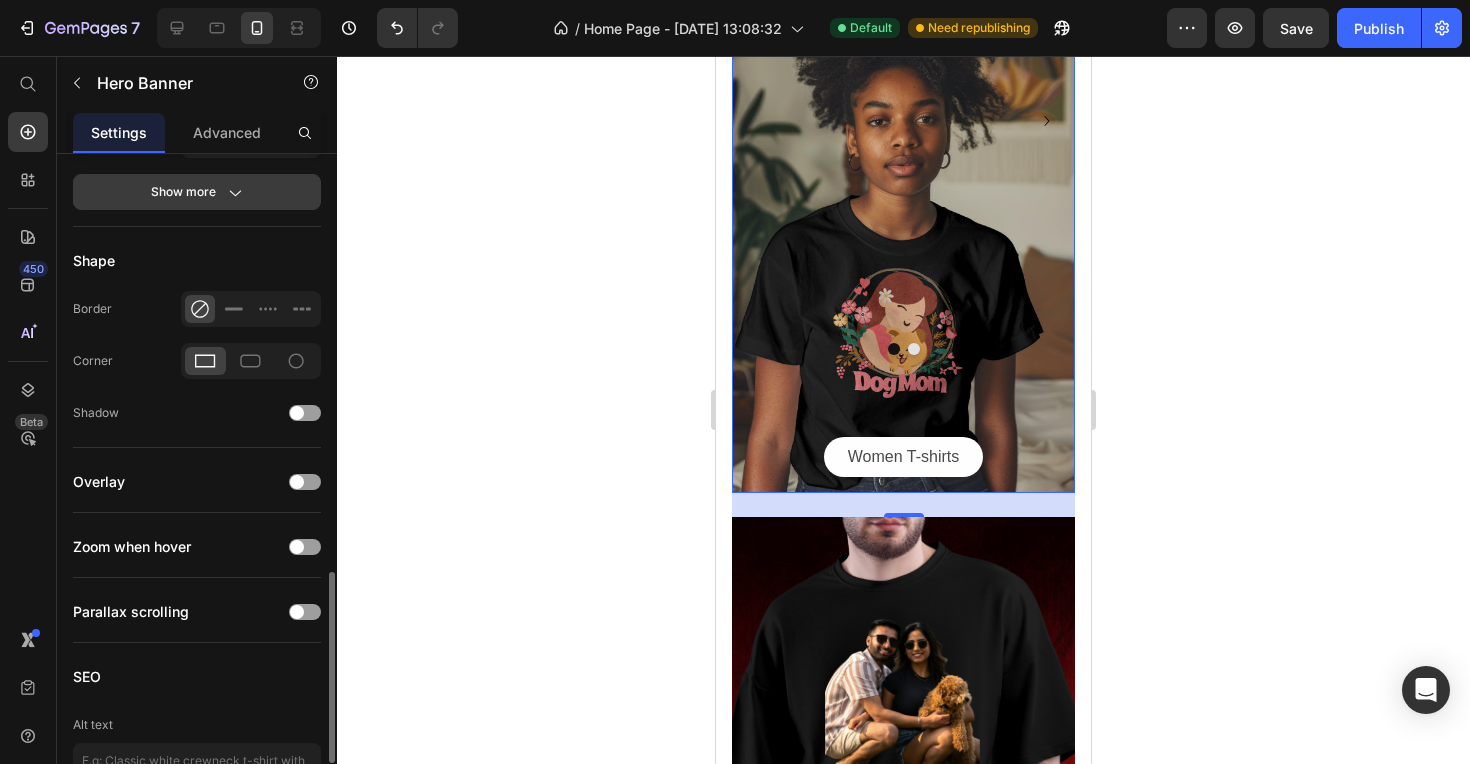 scroll, scrollTop: 1440, scrollLeft: 0, axis: vertical 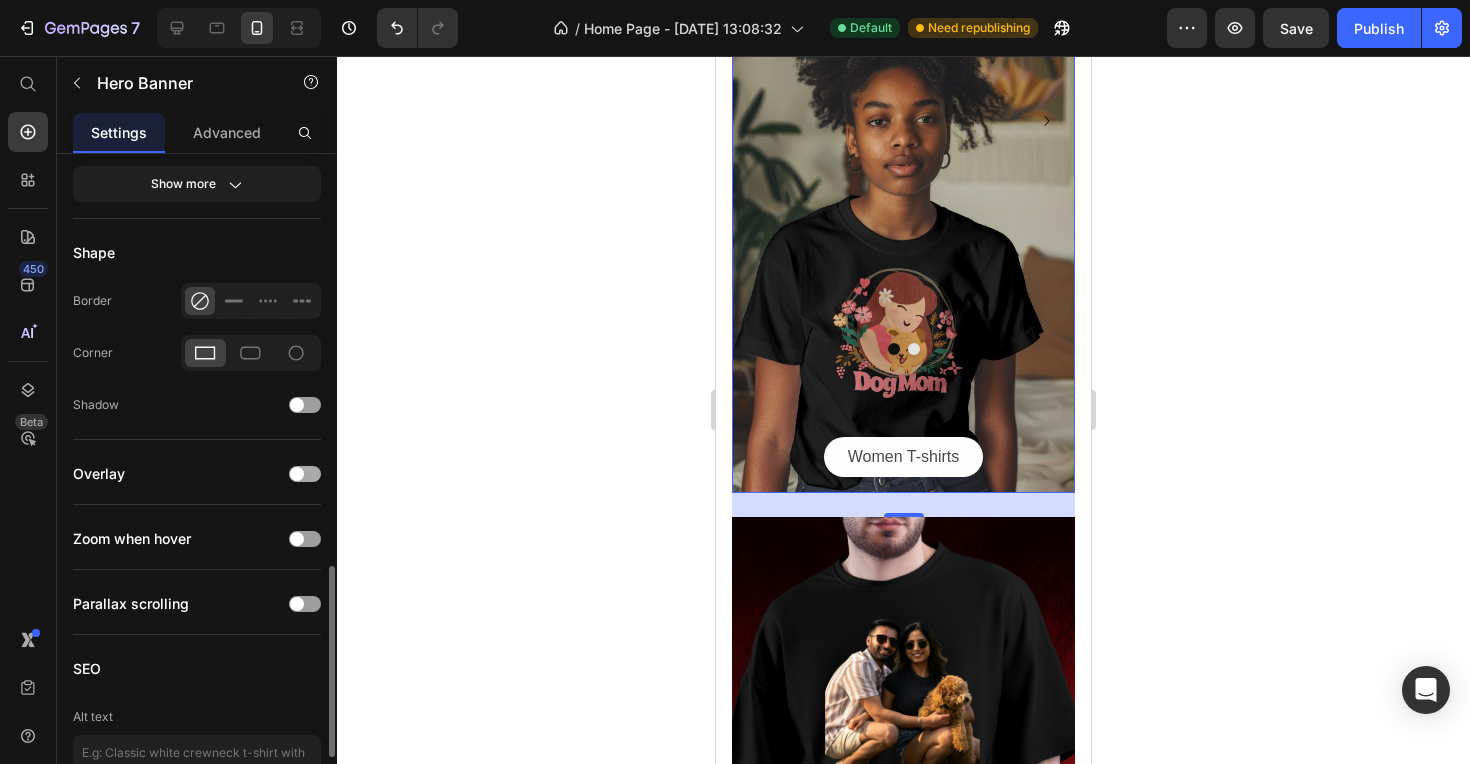 click at bounding box center (297, 474) 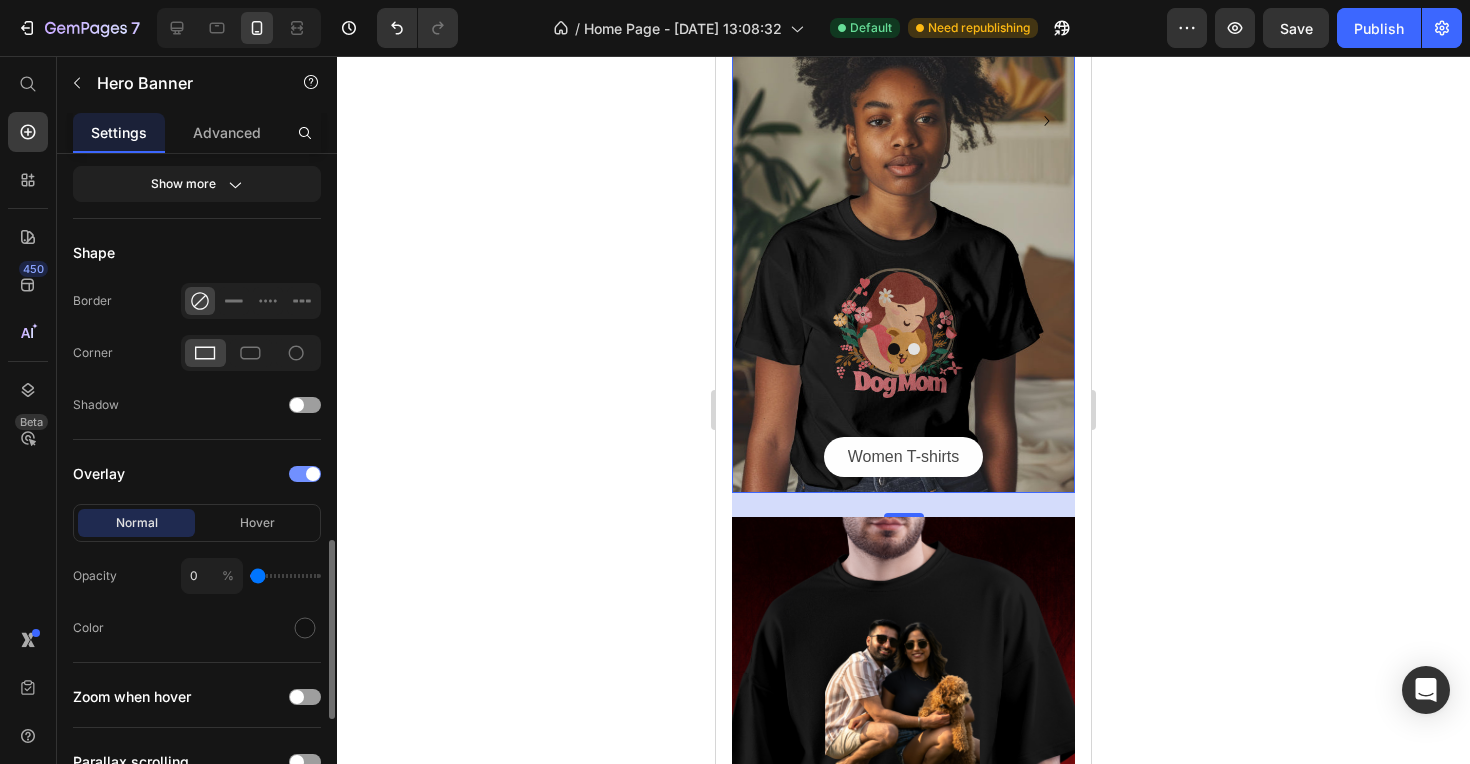 click at bounding box center [305, 474] 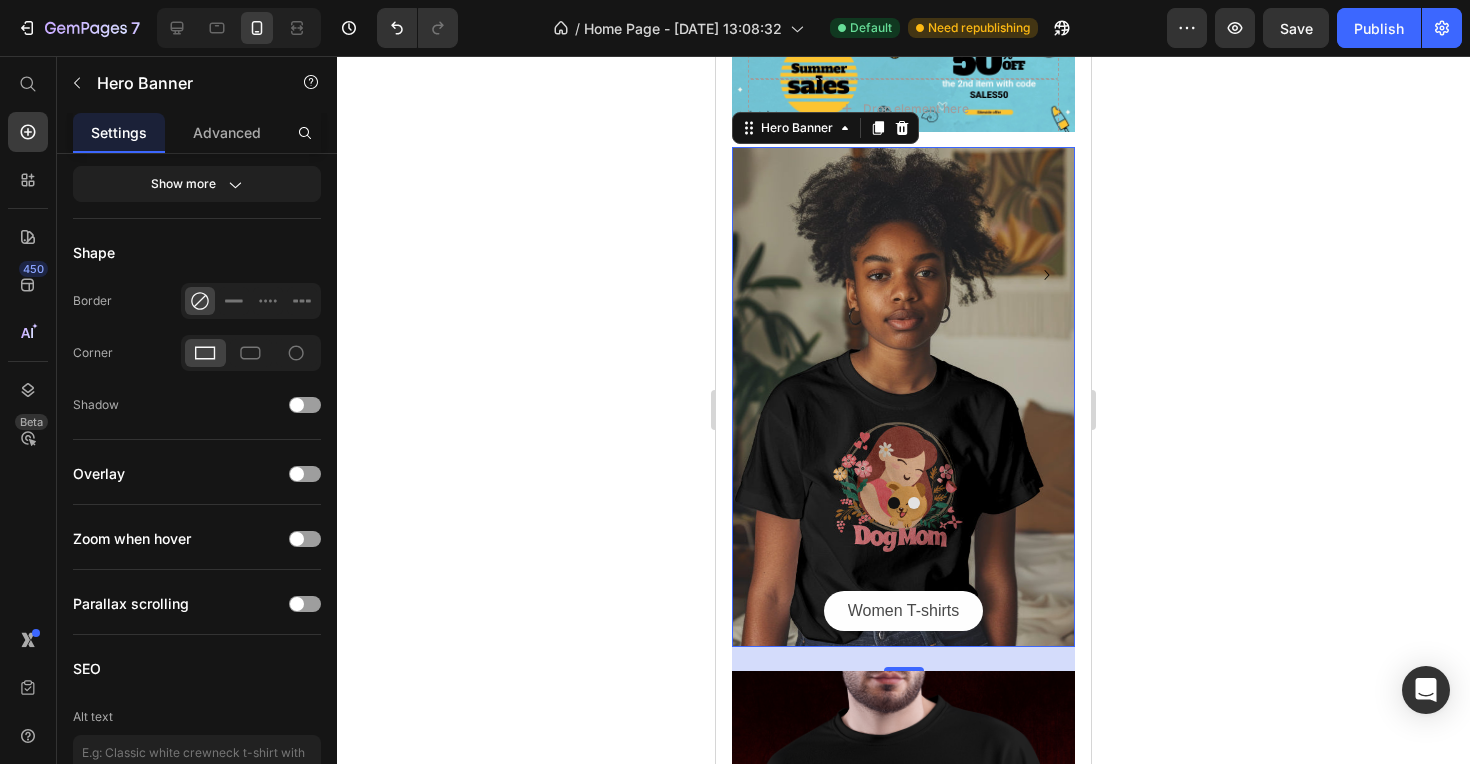 scroll, scrollTop: 74, scrollLeft: 0, axis: vertical 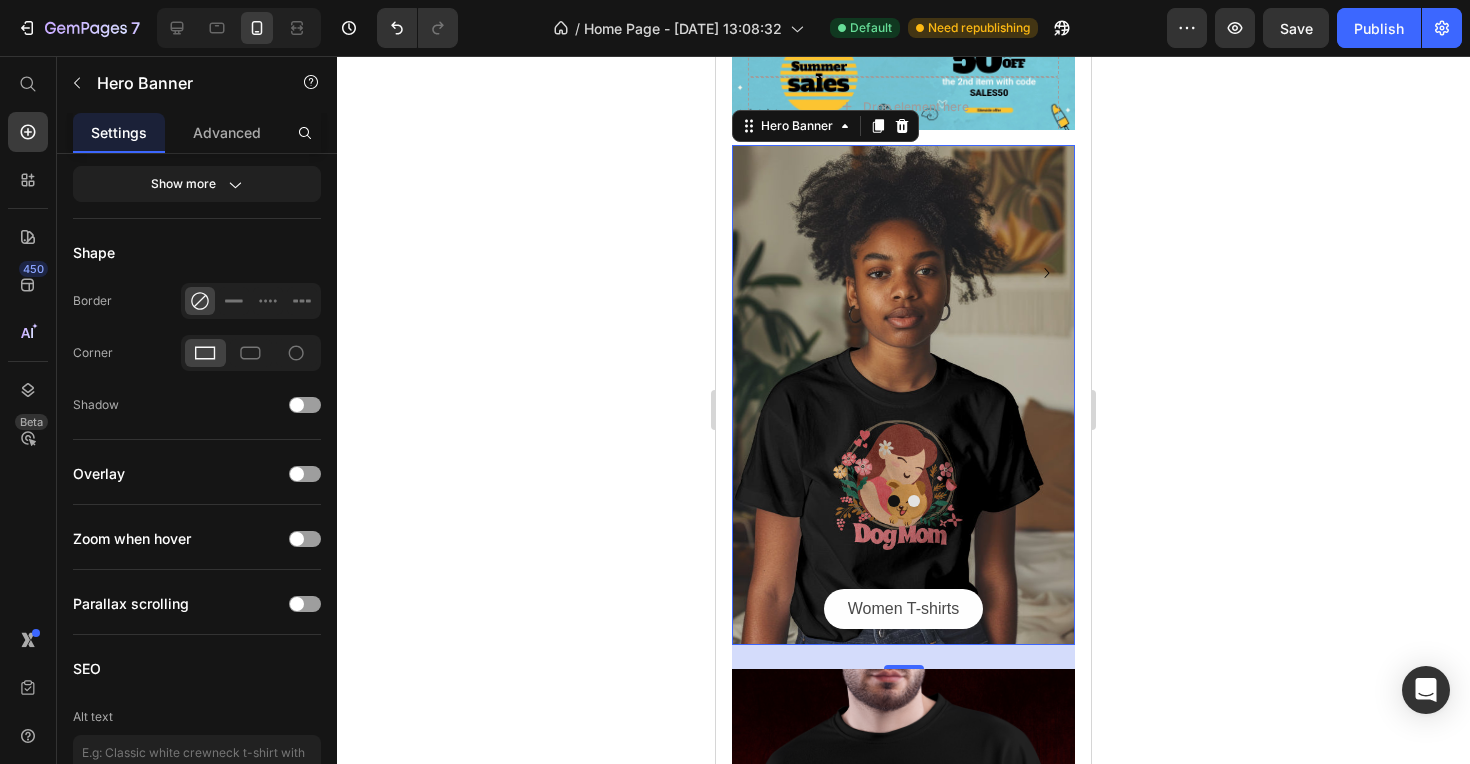 click at bounding box center [903, 395] 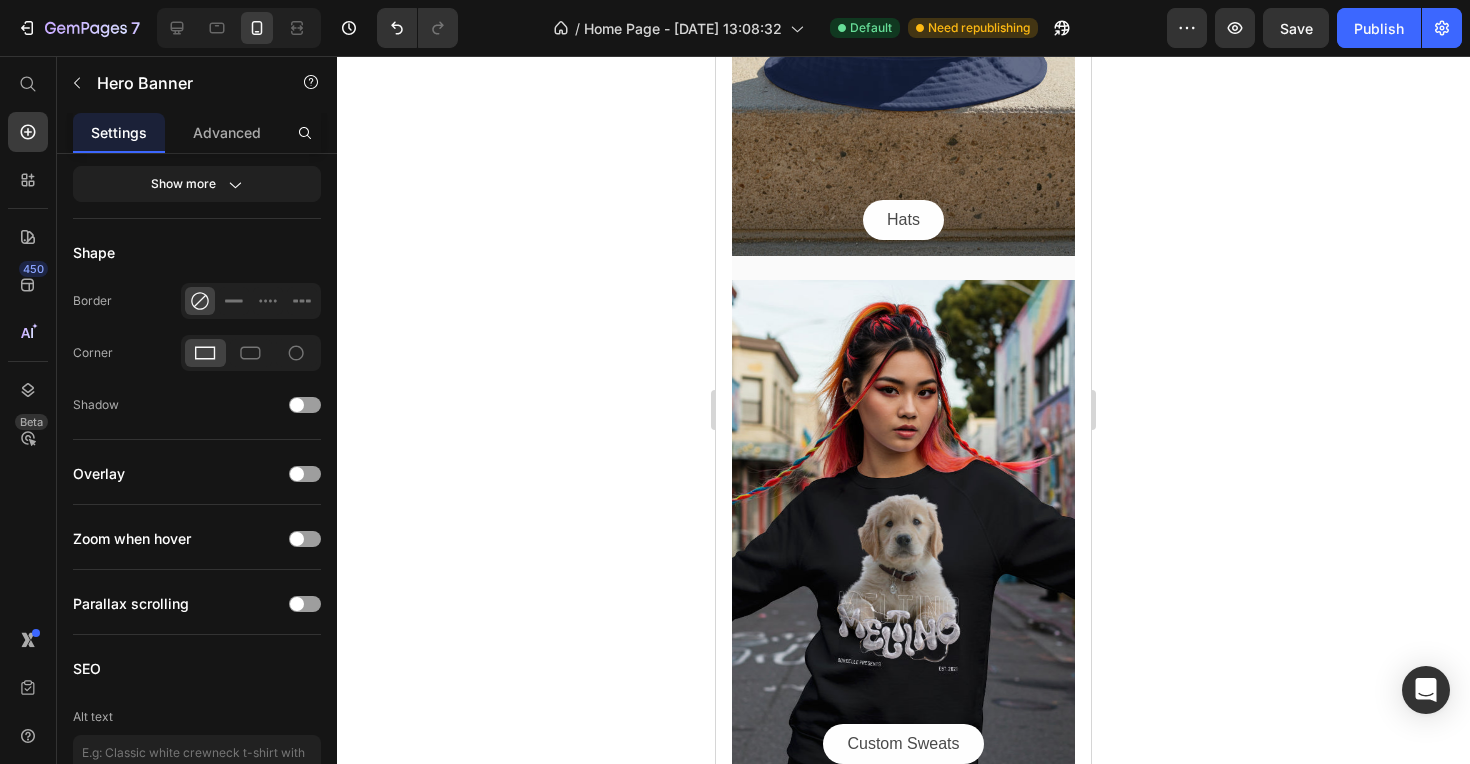 scroll, scrollTop: 1612, scrollLeft: 0, axis: vertical 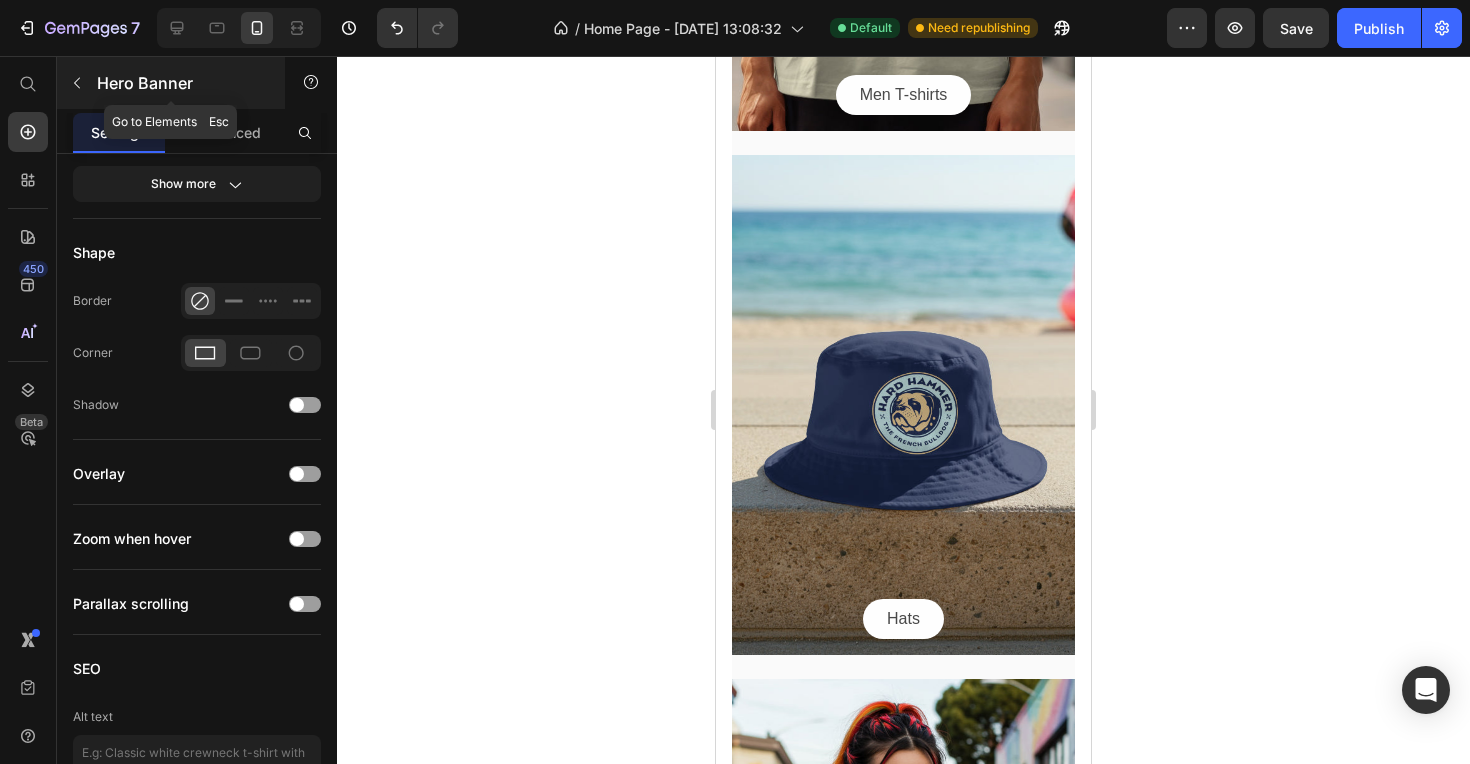 click at bounding box center [77, 83] 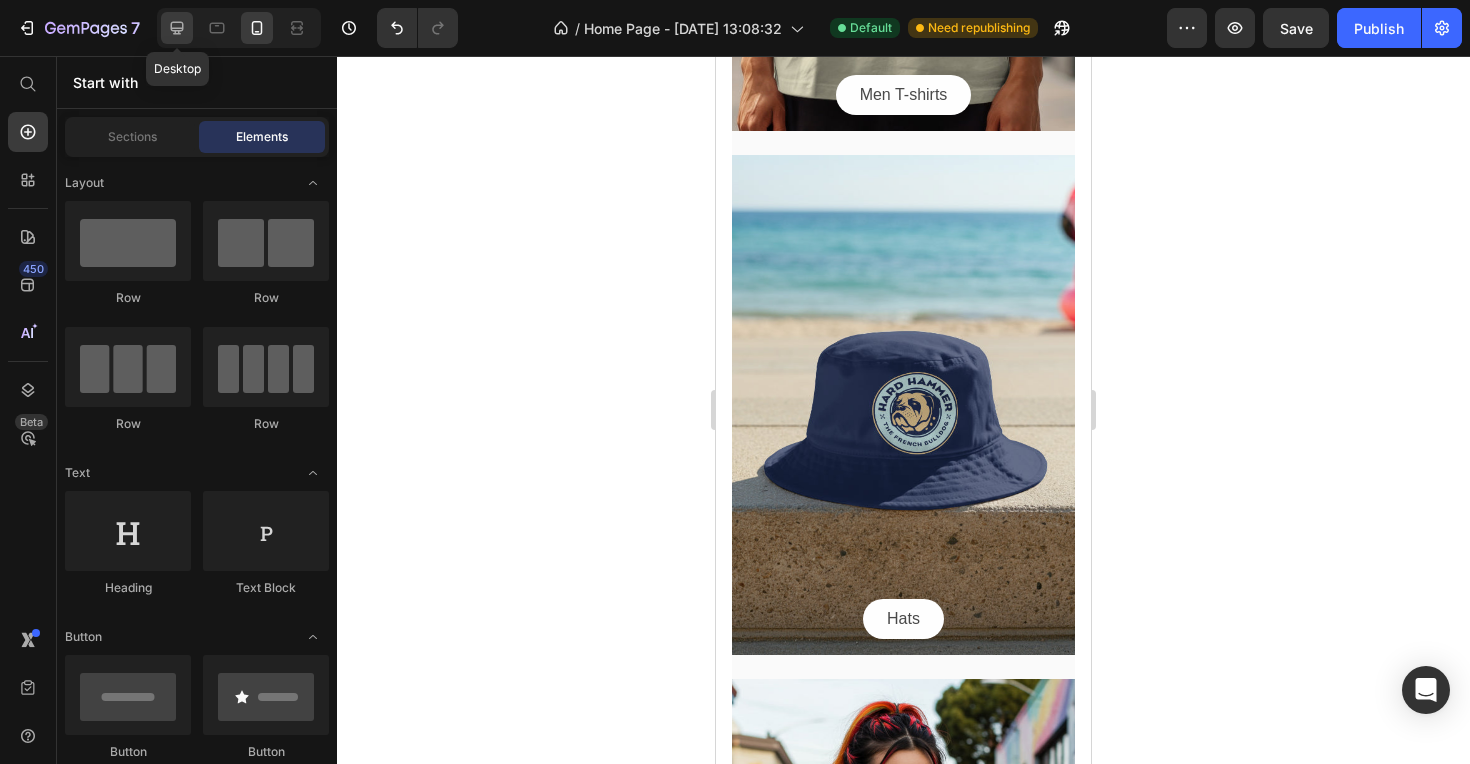 click 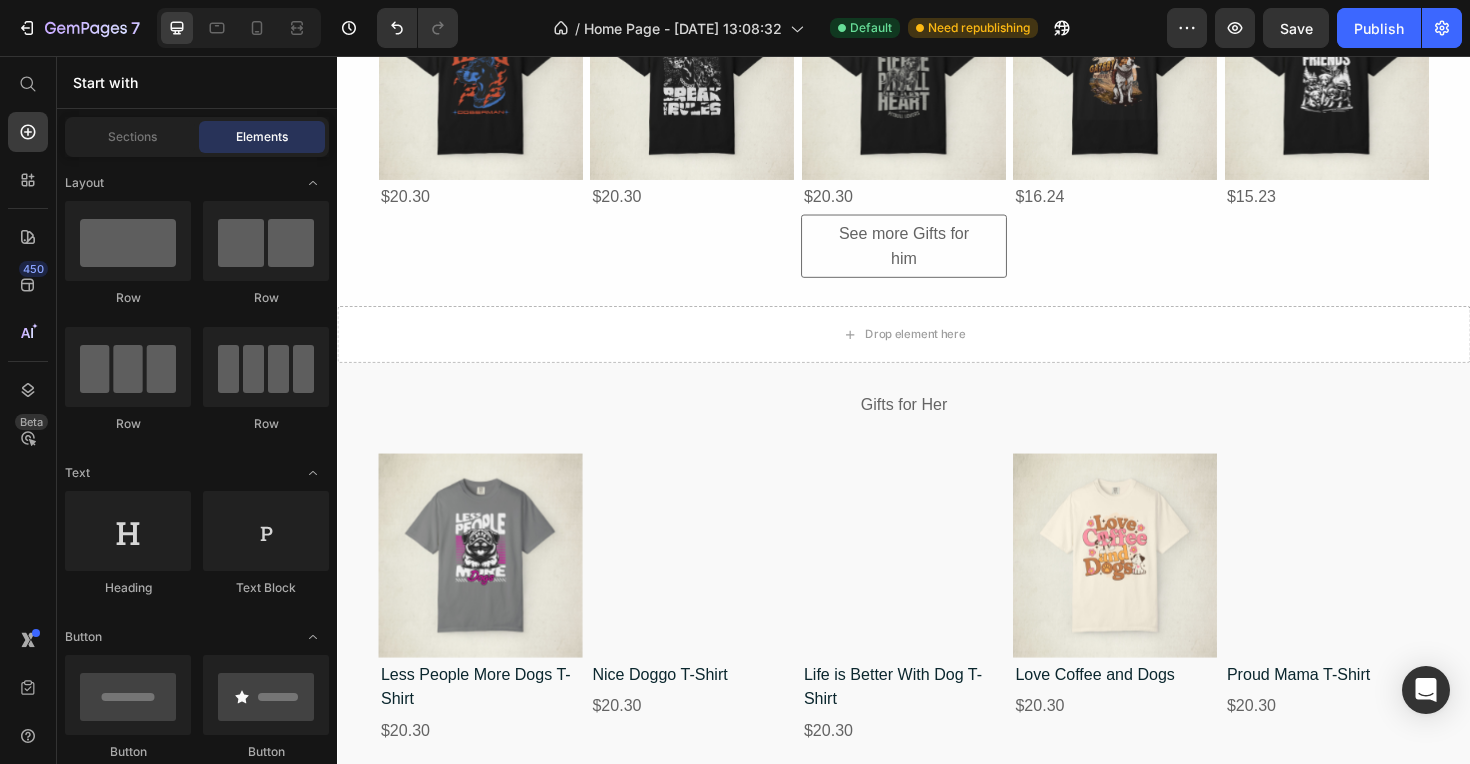scroll, scrollTop: 1556, scrollLeft: 0, axis: vertical 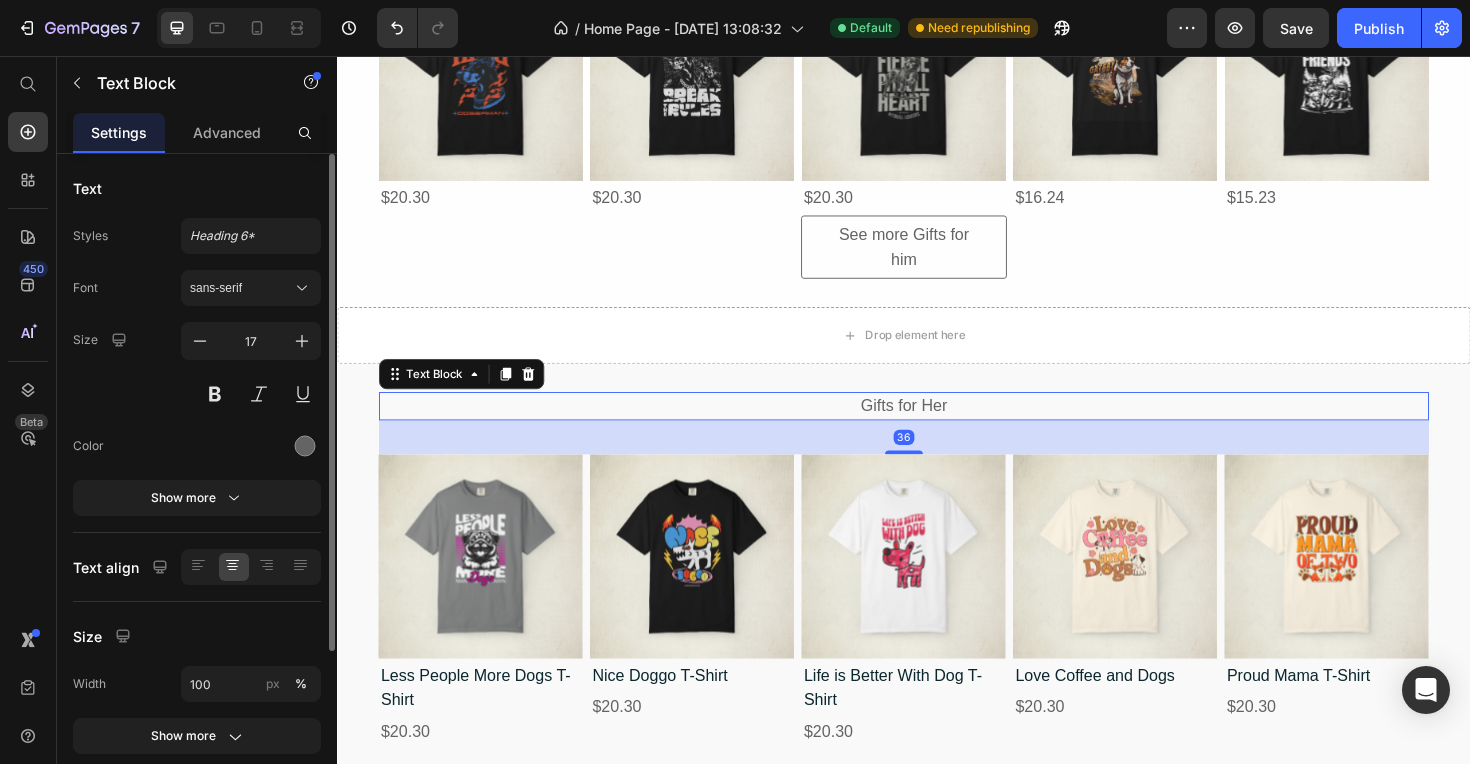 click on "Gifts for Her" at bounding box center [937, 427] 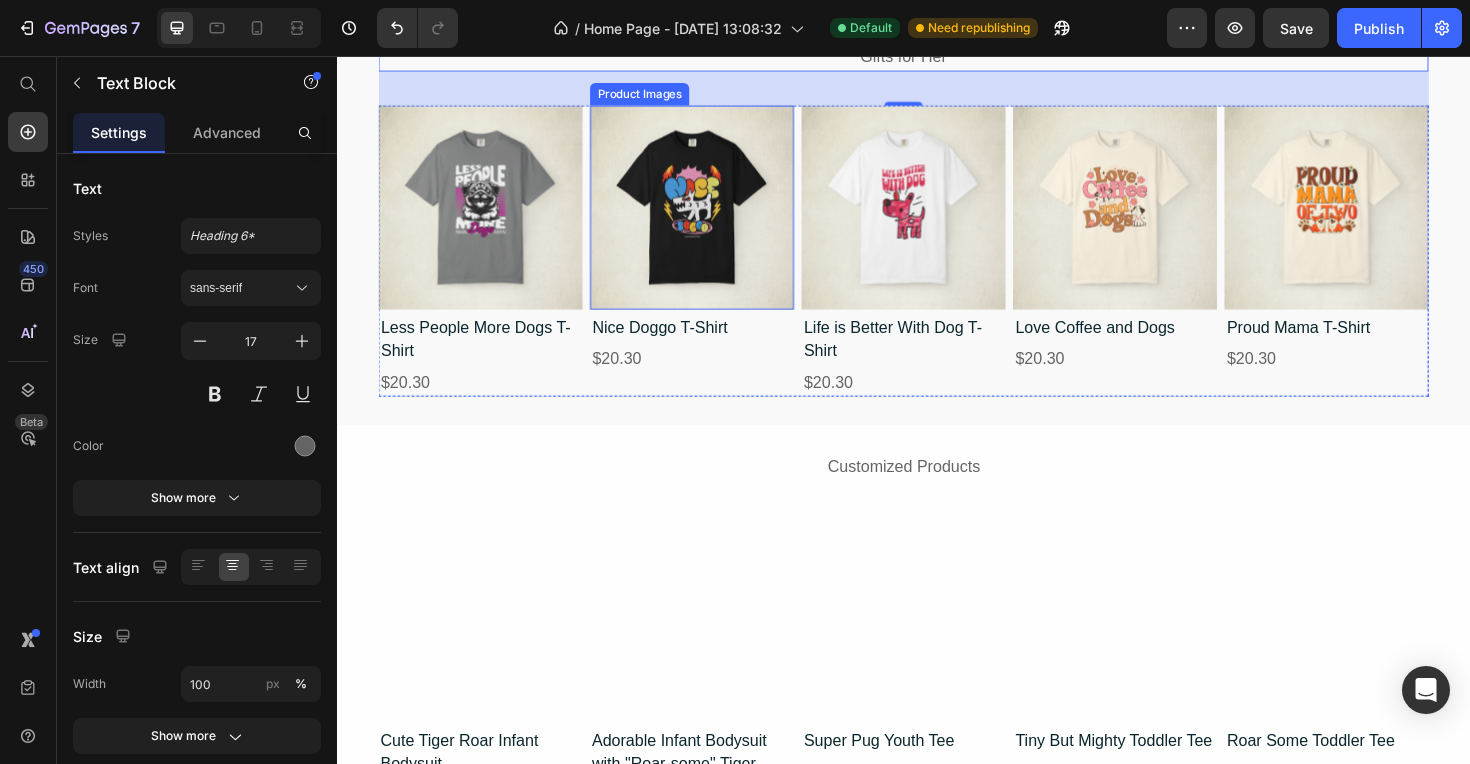 scroll, scrollTop: 1930, scrollLeft: 0, axis: vertical 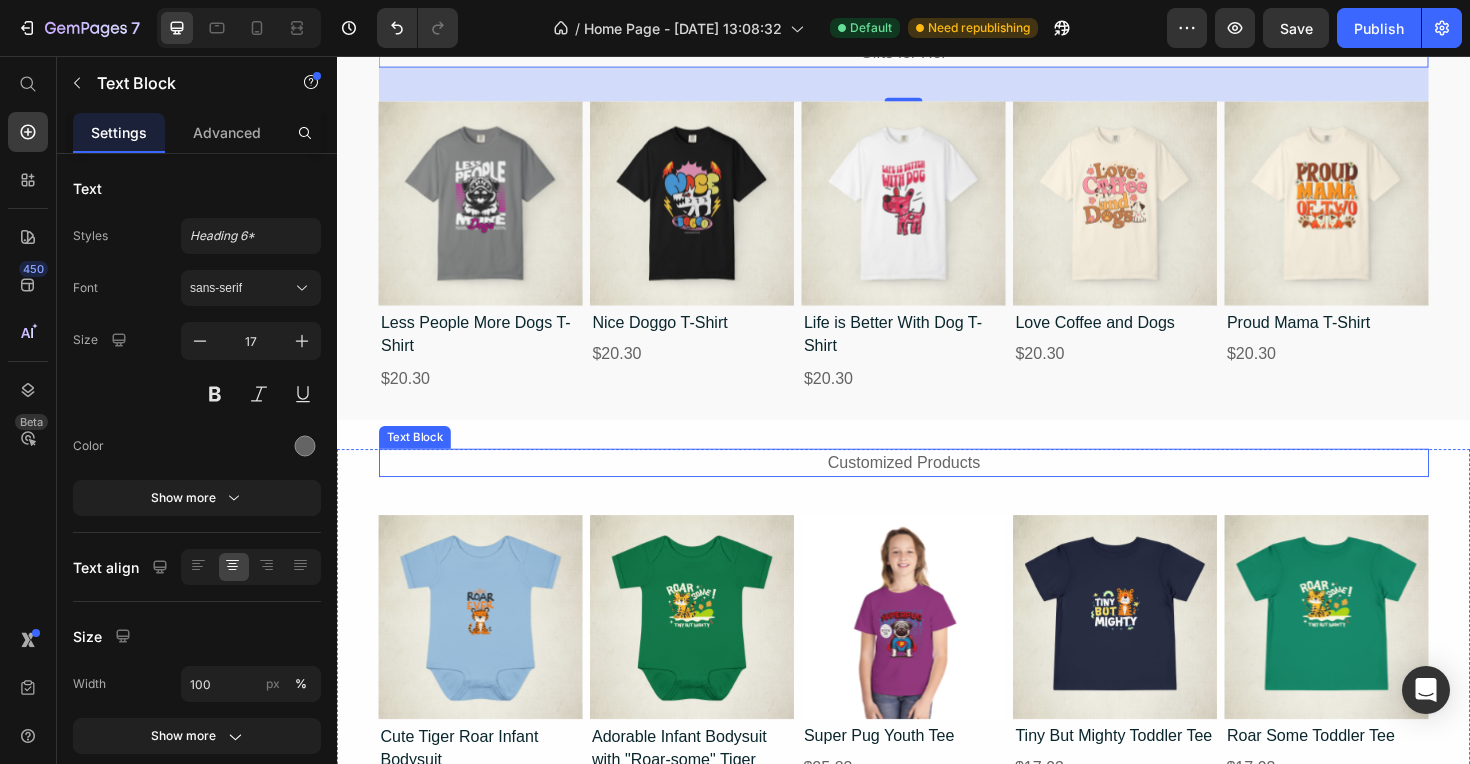 click on "Customized Products" at bounding box center (937, 487) 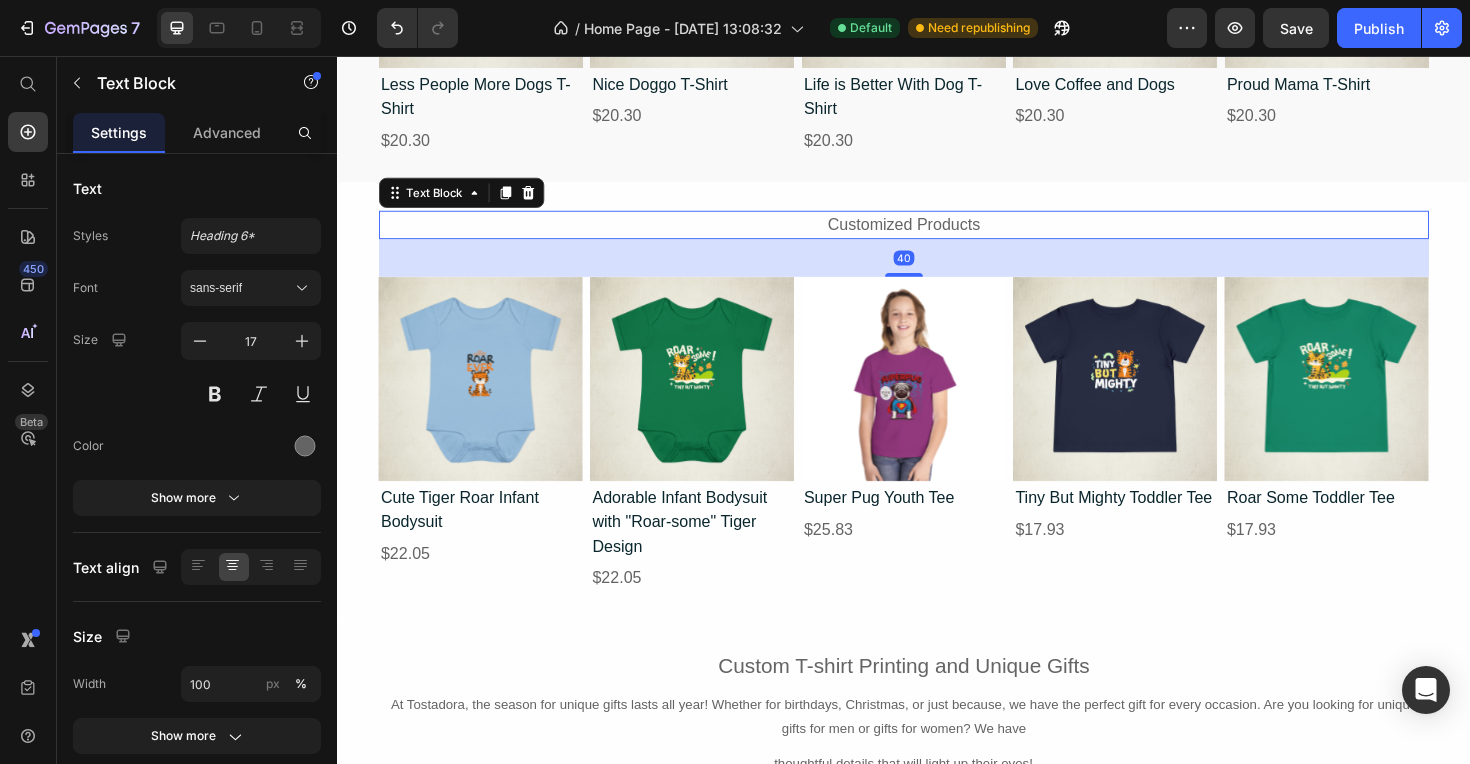 scroll, scrollTop: 2187, scrollLeft: 0, axis: vertical 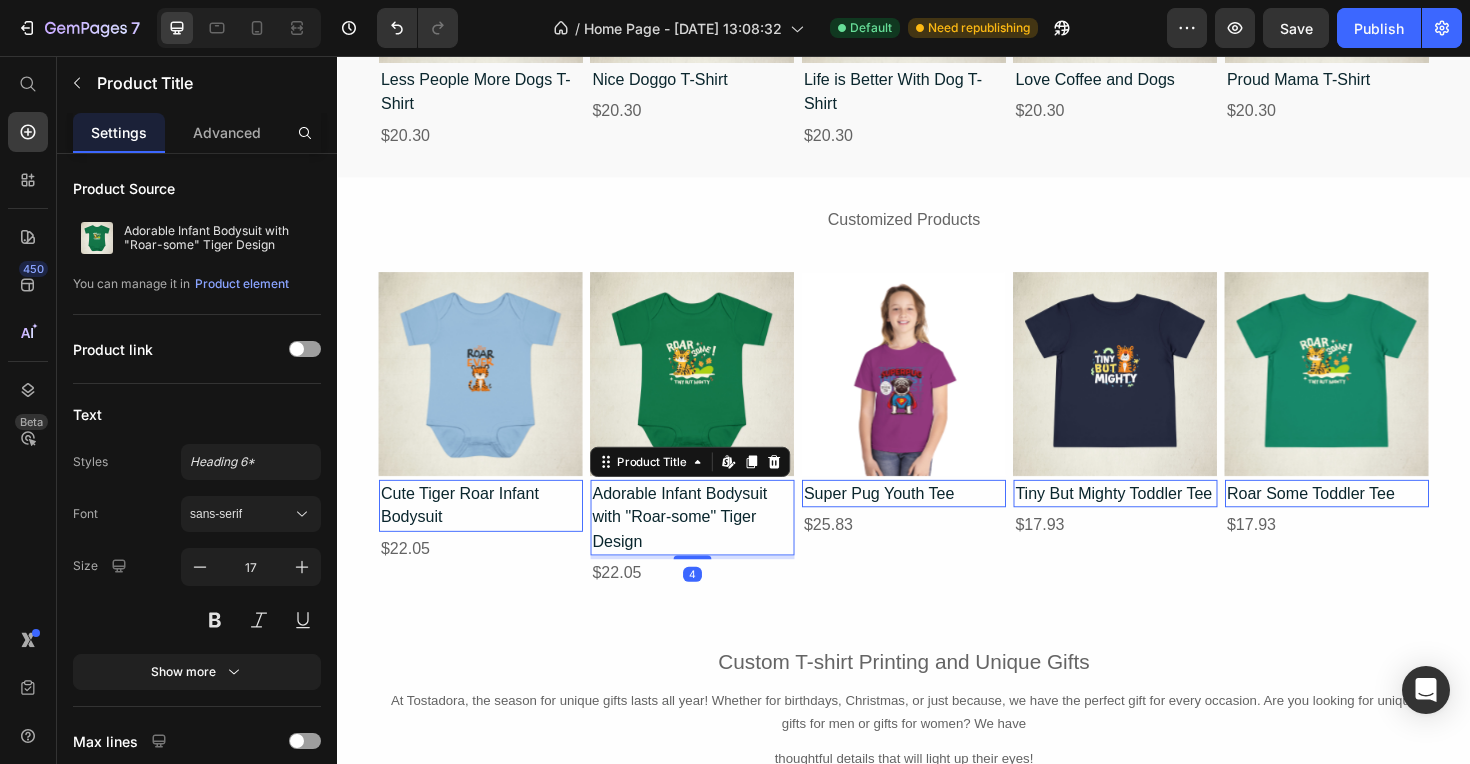 click on "Adorable Infant Bodysuit with "Roar-some" Tiger Design" at bounding box center (489, 532) 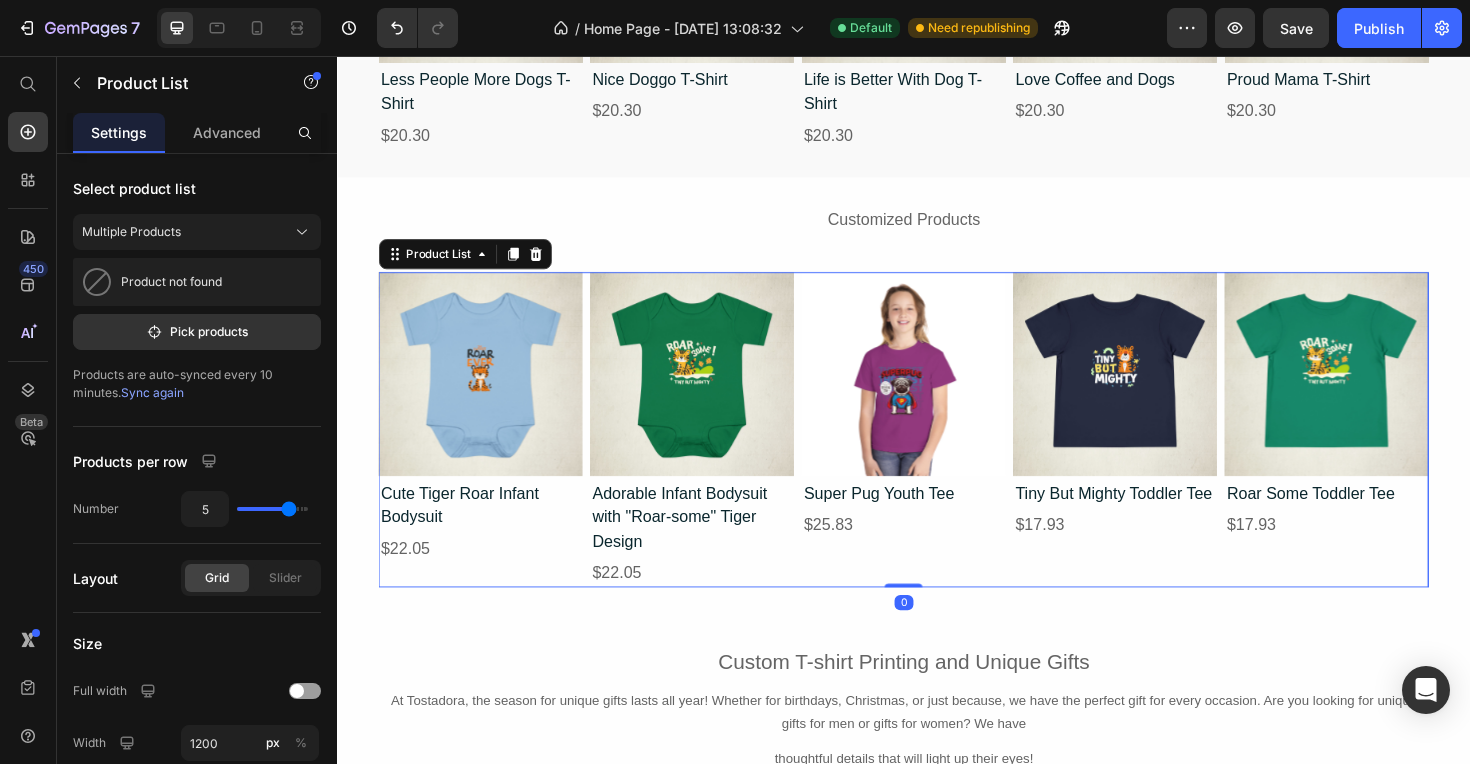 click on "Product Images Super Pug Youth Tee Product Title $25.83 Product Price" at bounding box center (937, 452) 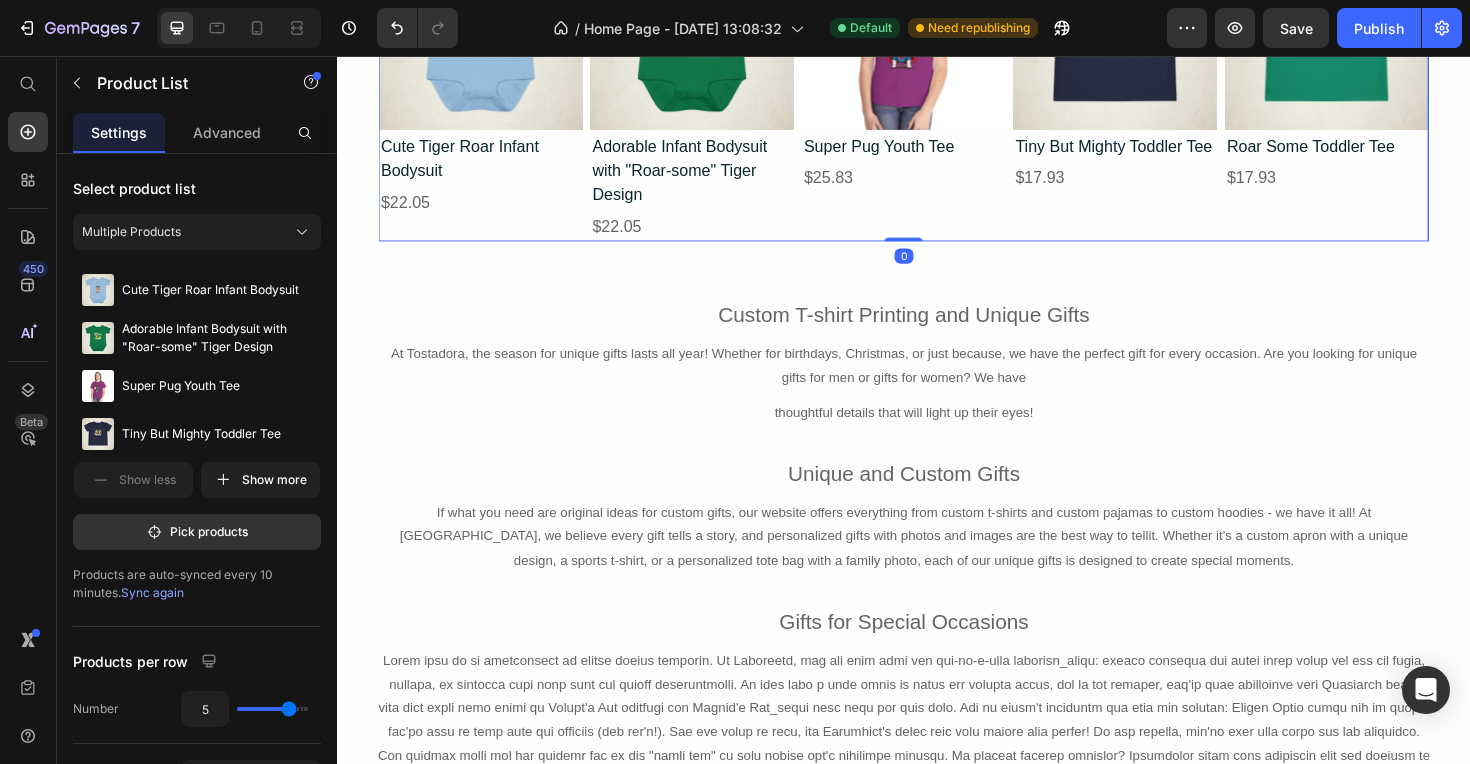 scroll, scrollTop: 2928, scrollLeft: 0, axis: vertical 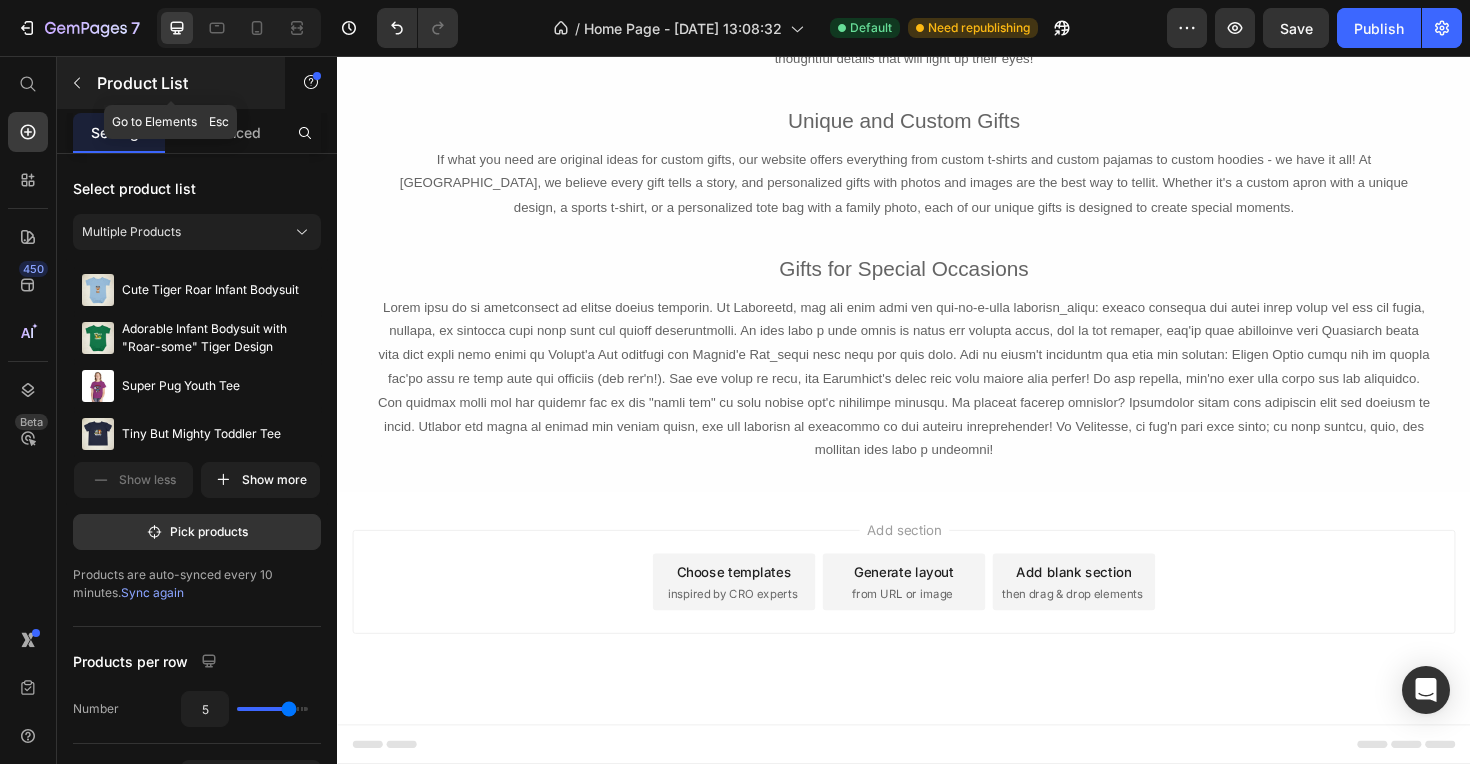 click 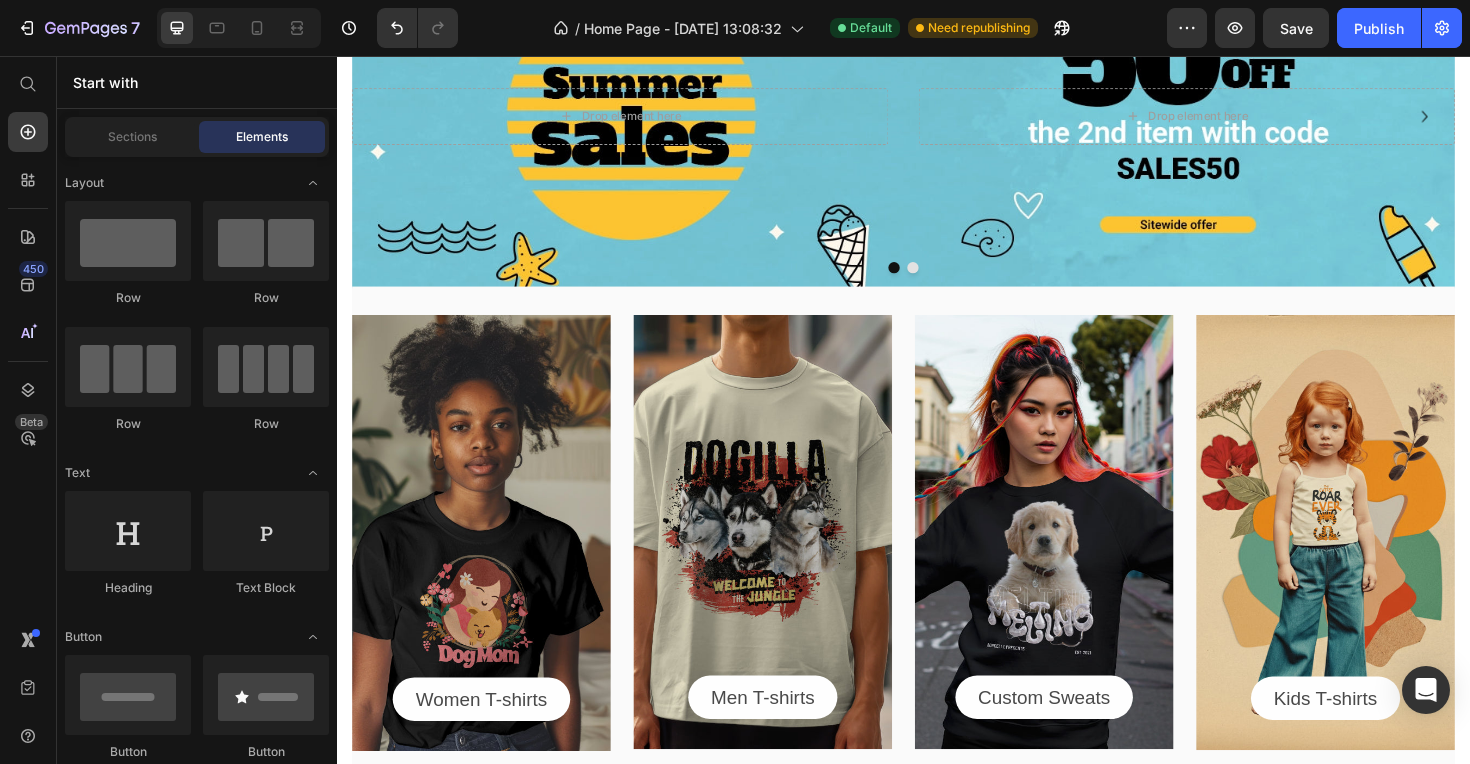 scroll, scrollTop: 132, scrollLeft: 0, axis: vertical 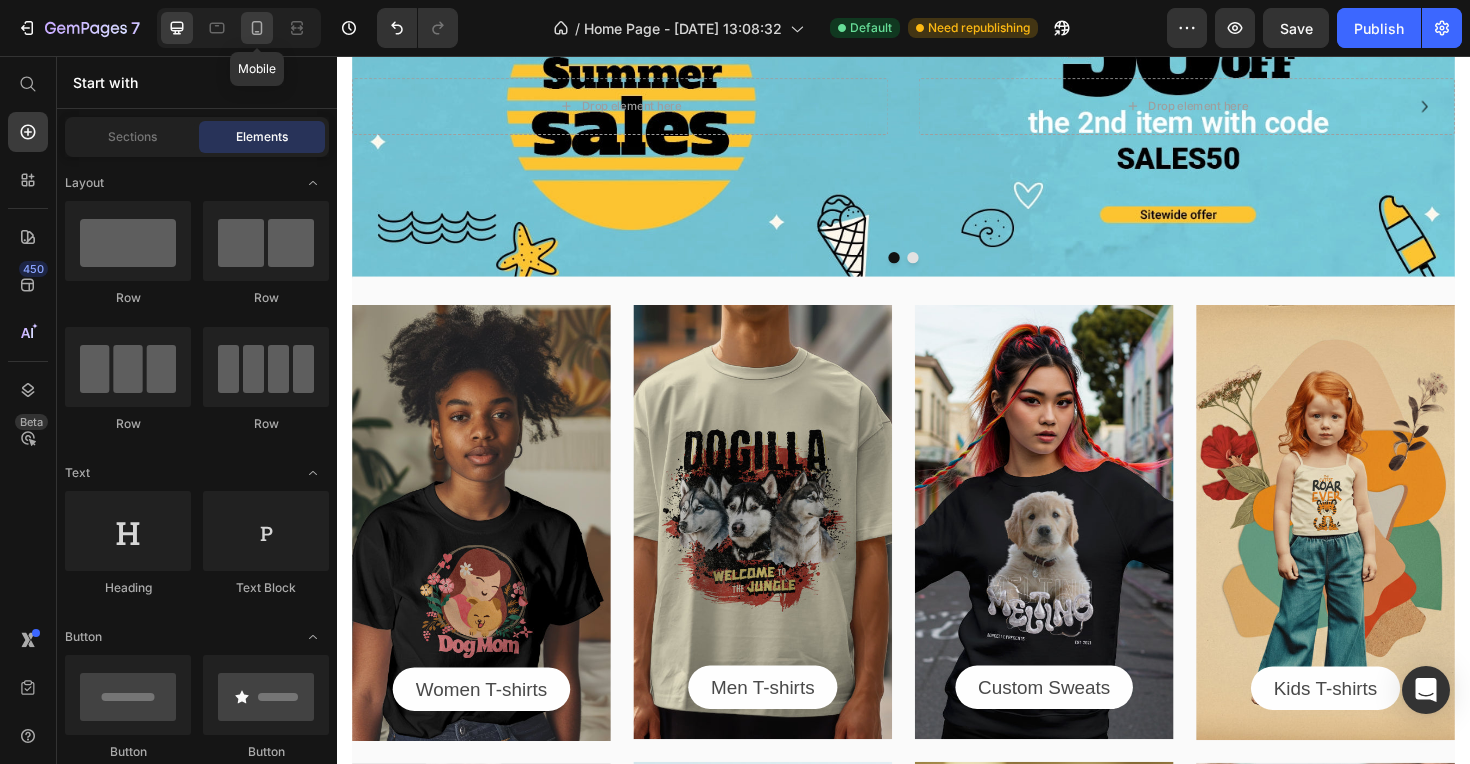 click 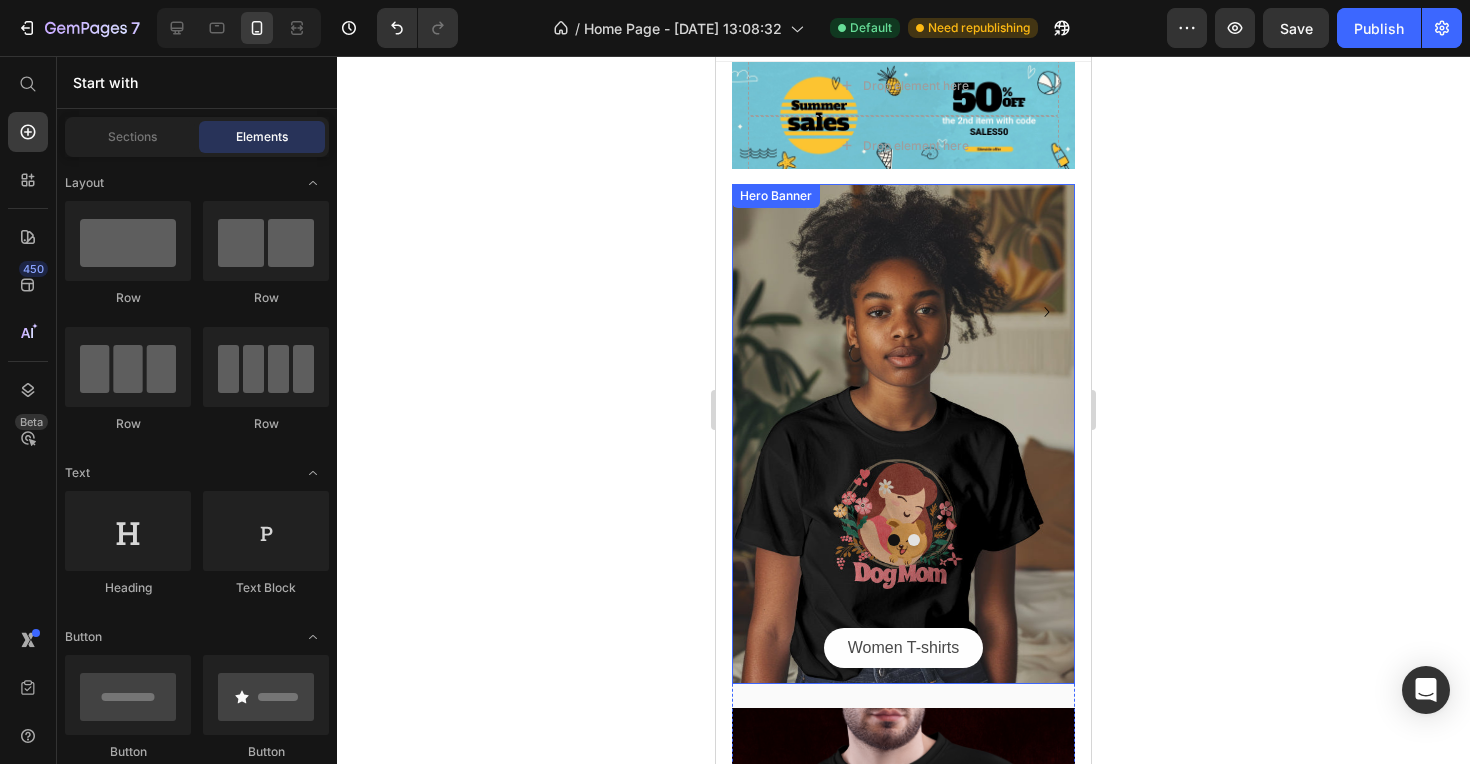 scroll, scrollTop: 0, scrollLeft: 0, axis: both 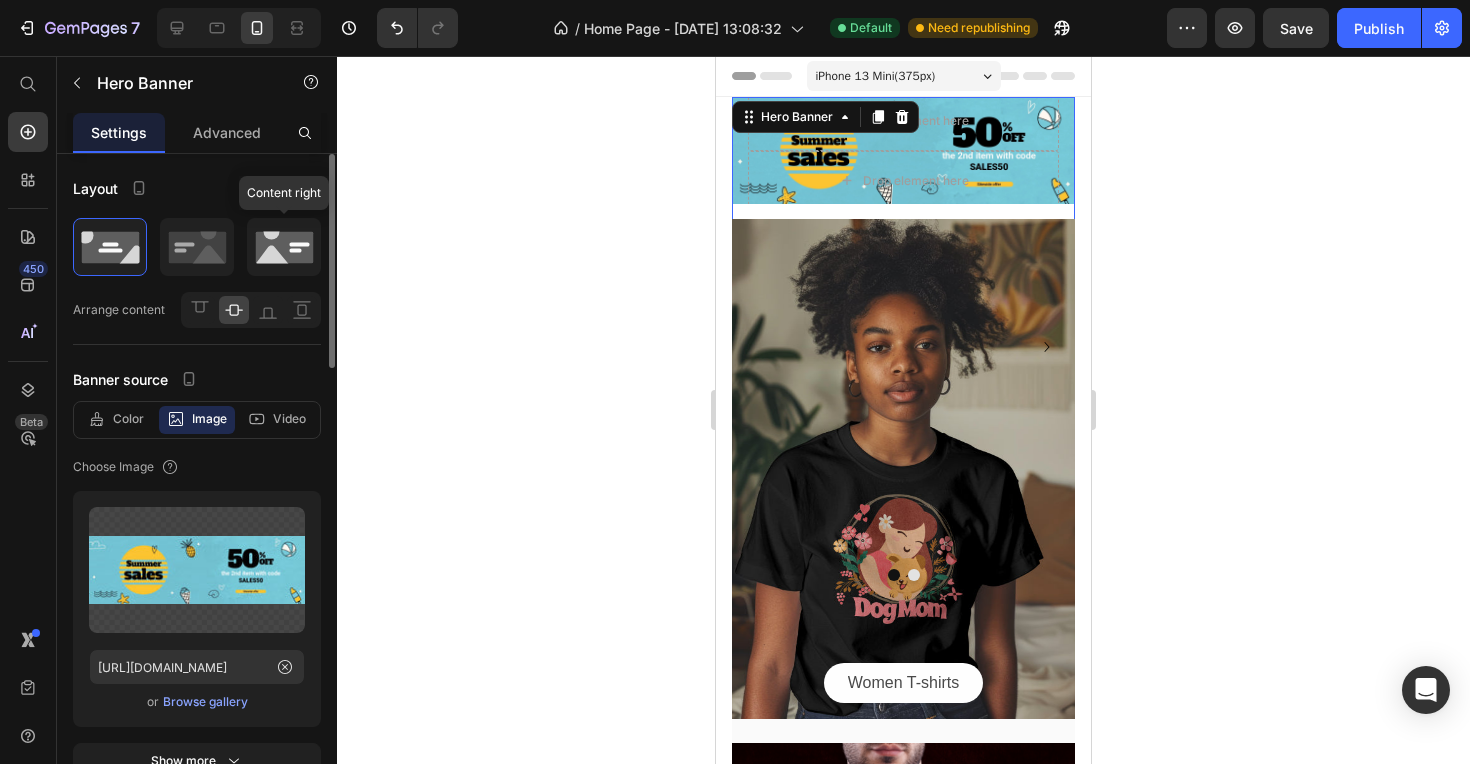 click 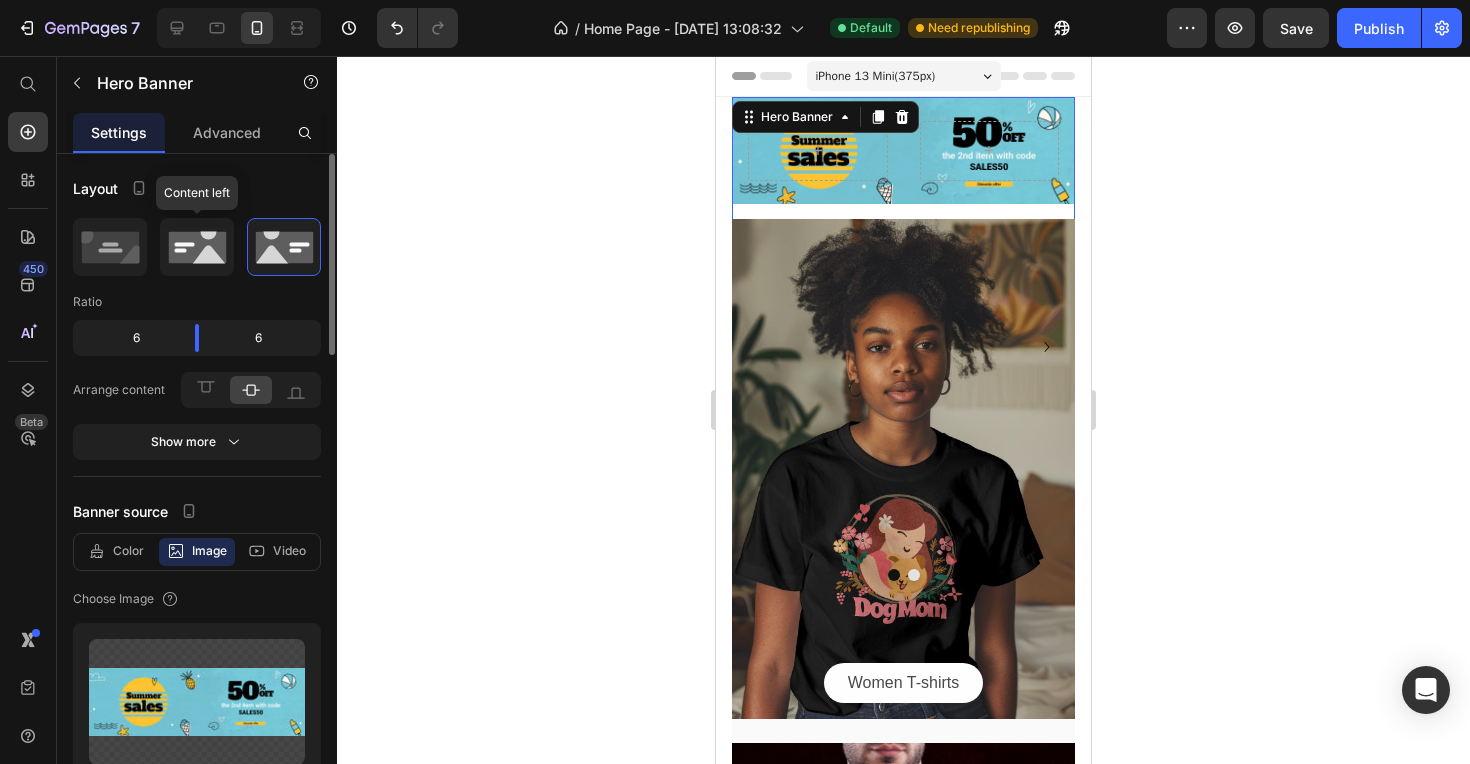 click 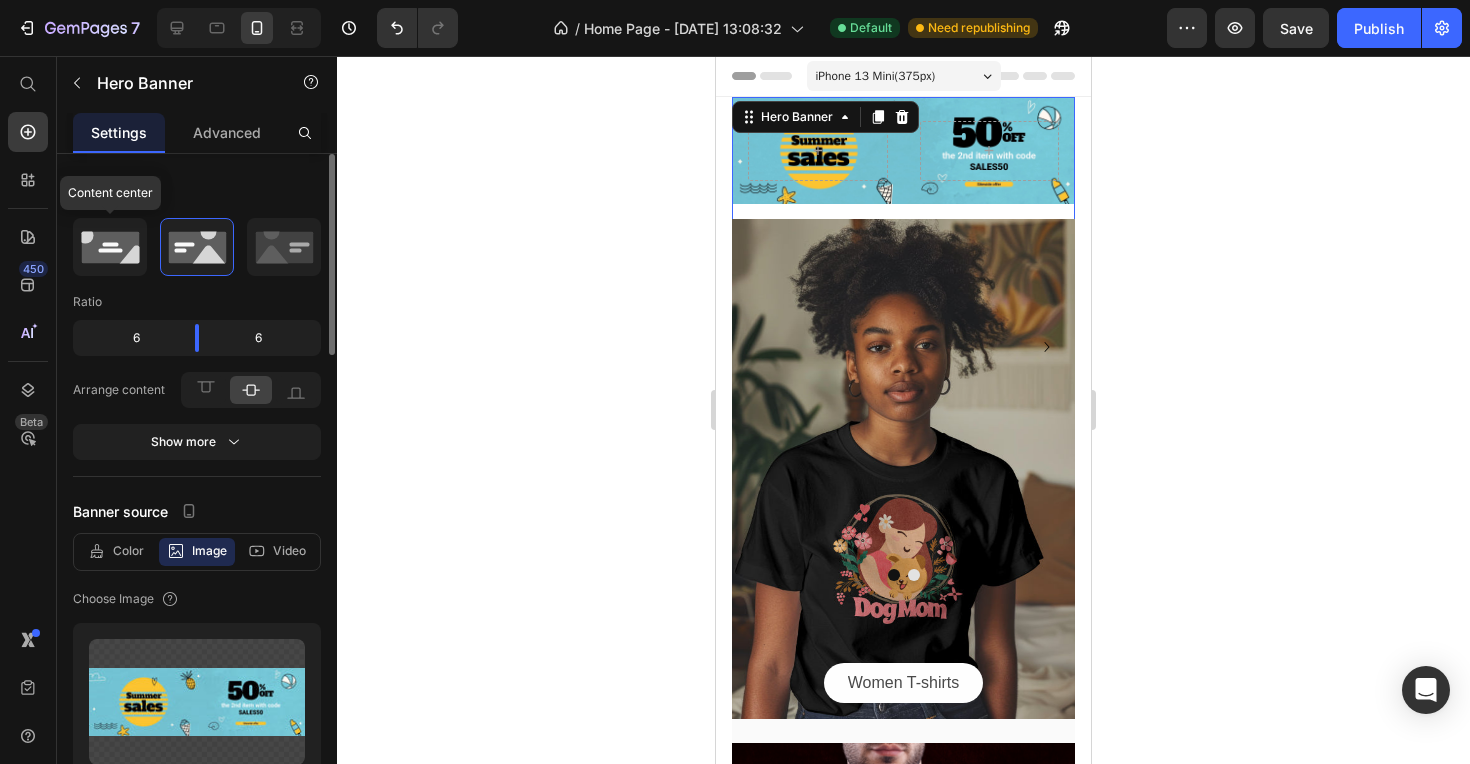 click 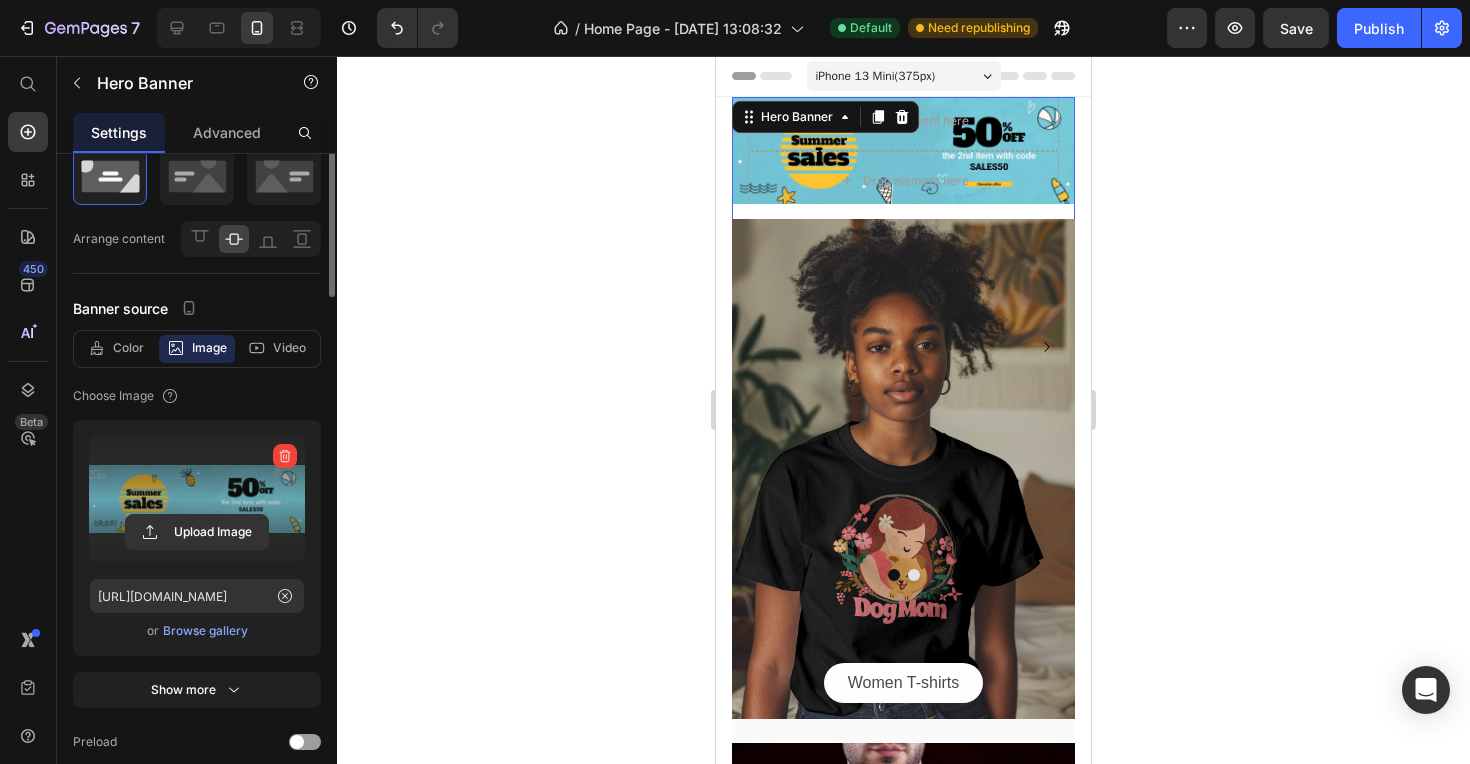 scroll, scrollTop: 0, scrollLeft: 0, axis: both 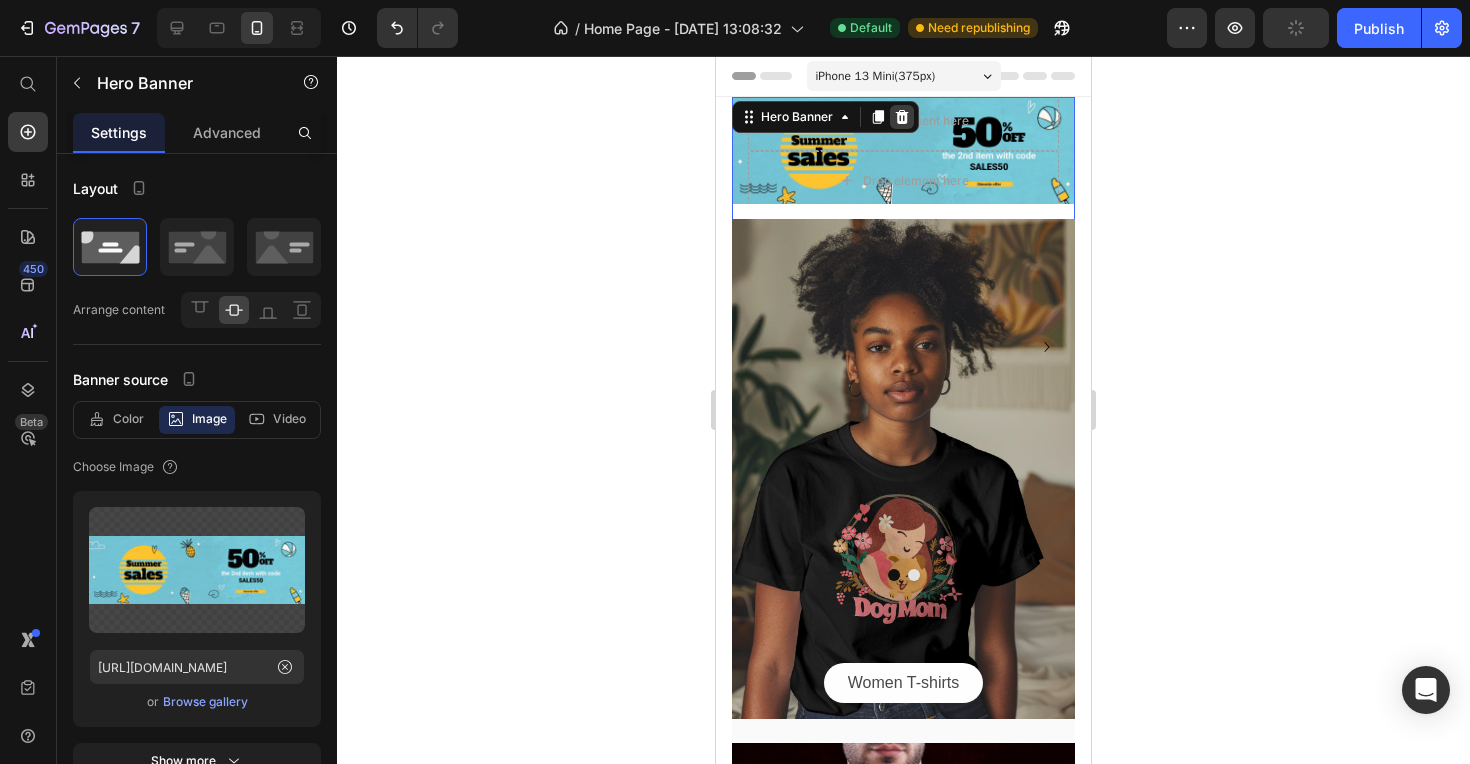 click 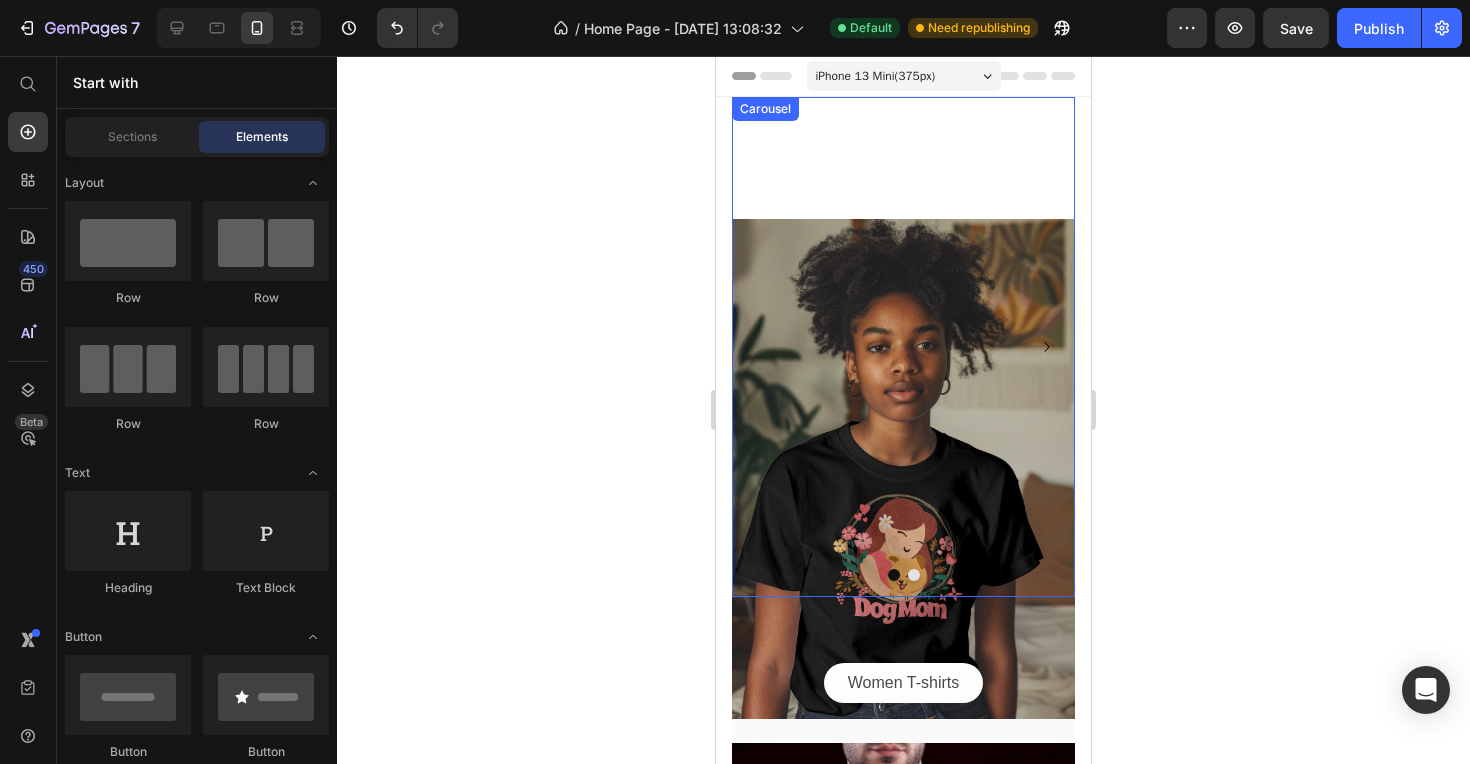 click on "Drop element here" at bounding box center [903, 347] 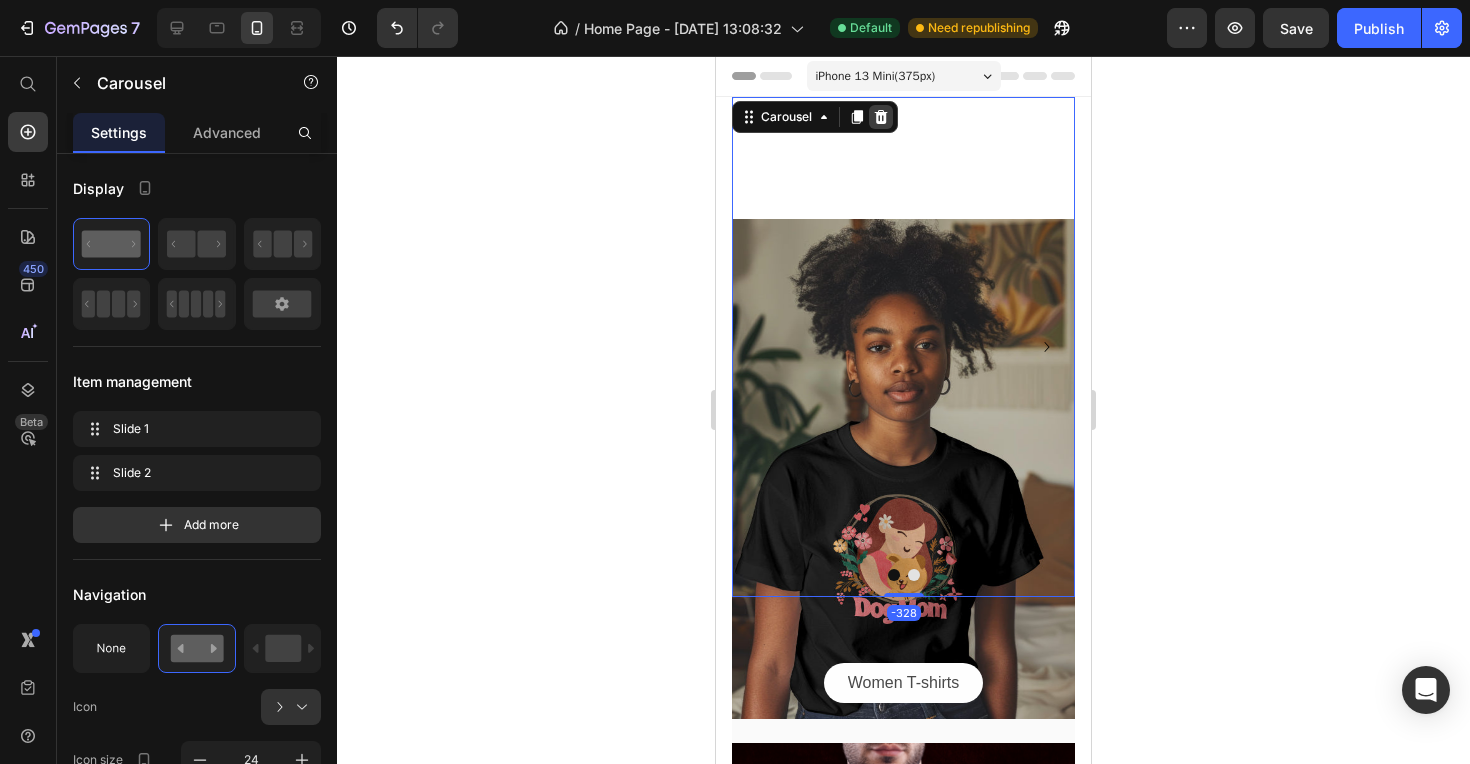 click 